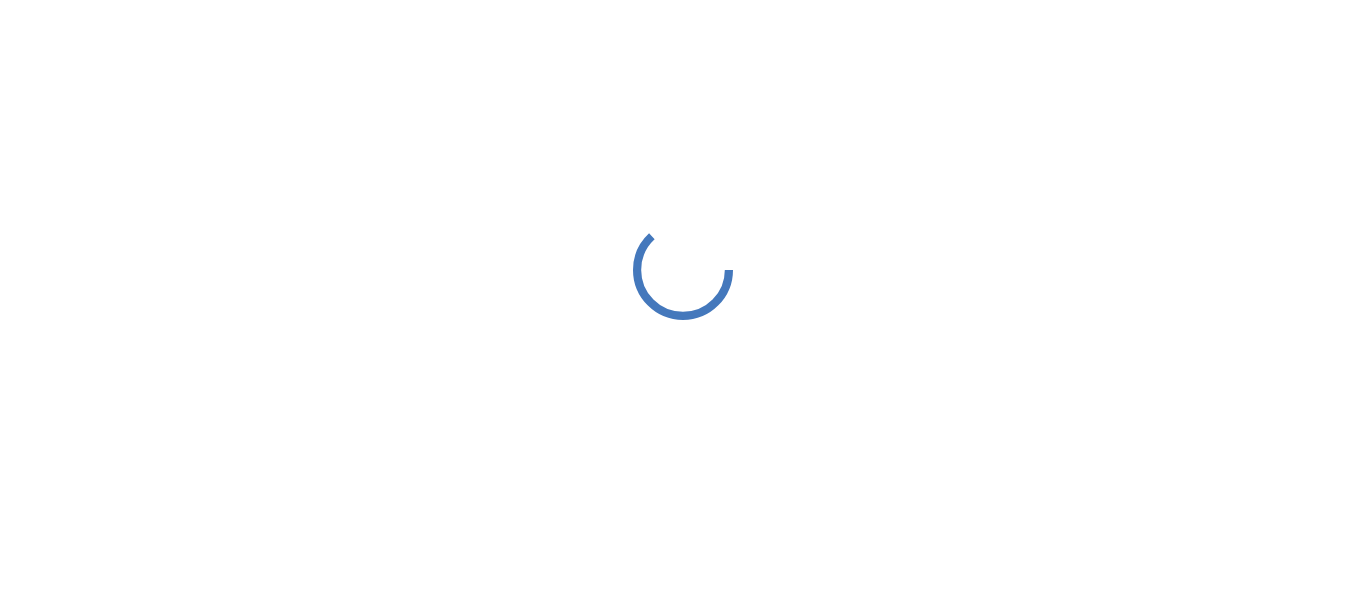 scroll, scrollTop: 0, scrollLeft: 0, axis: both 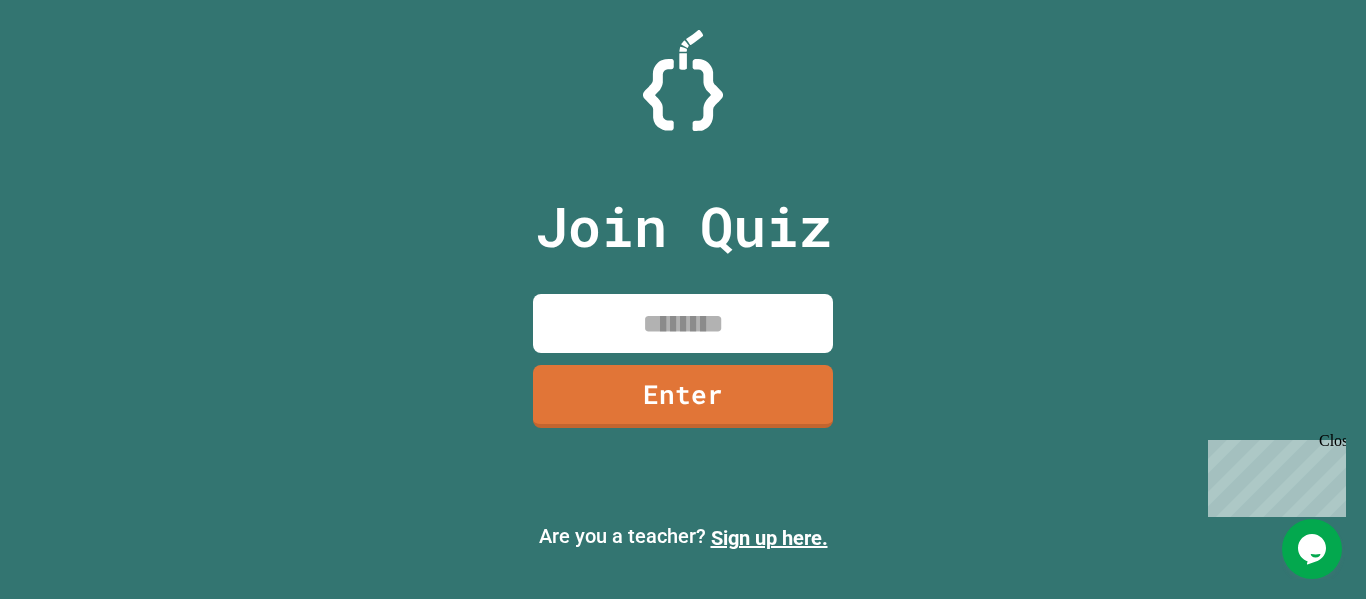 click at bounding box center (683, 323) 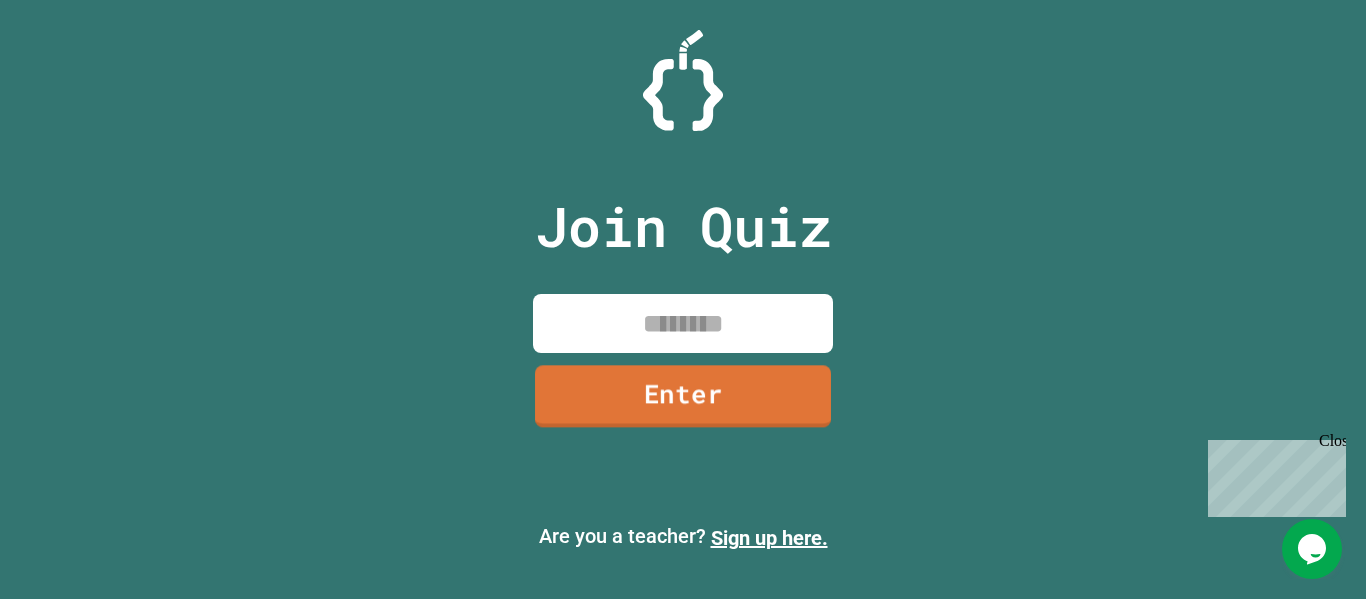 click on "Enter" at bounding box center [683, 396] 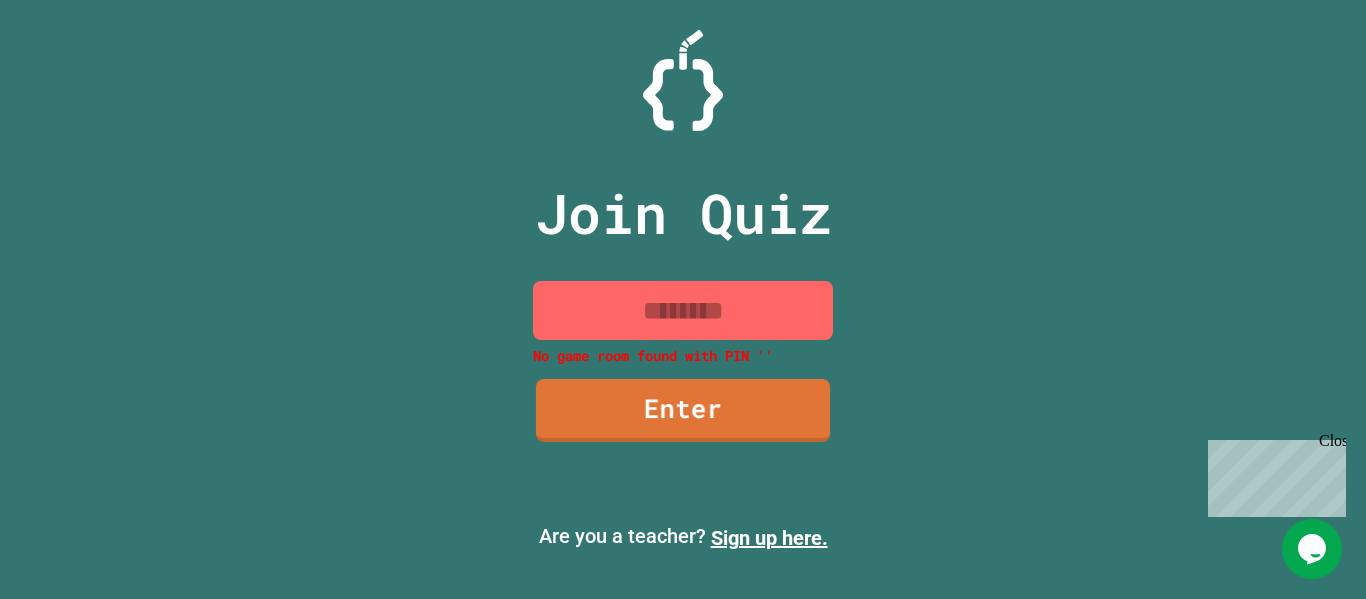click on "Join Quiz No game room found with PIN '' Enter Are you a teacher?   Sign up here." at bounding box center [683, 299] 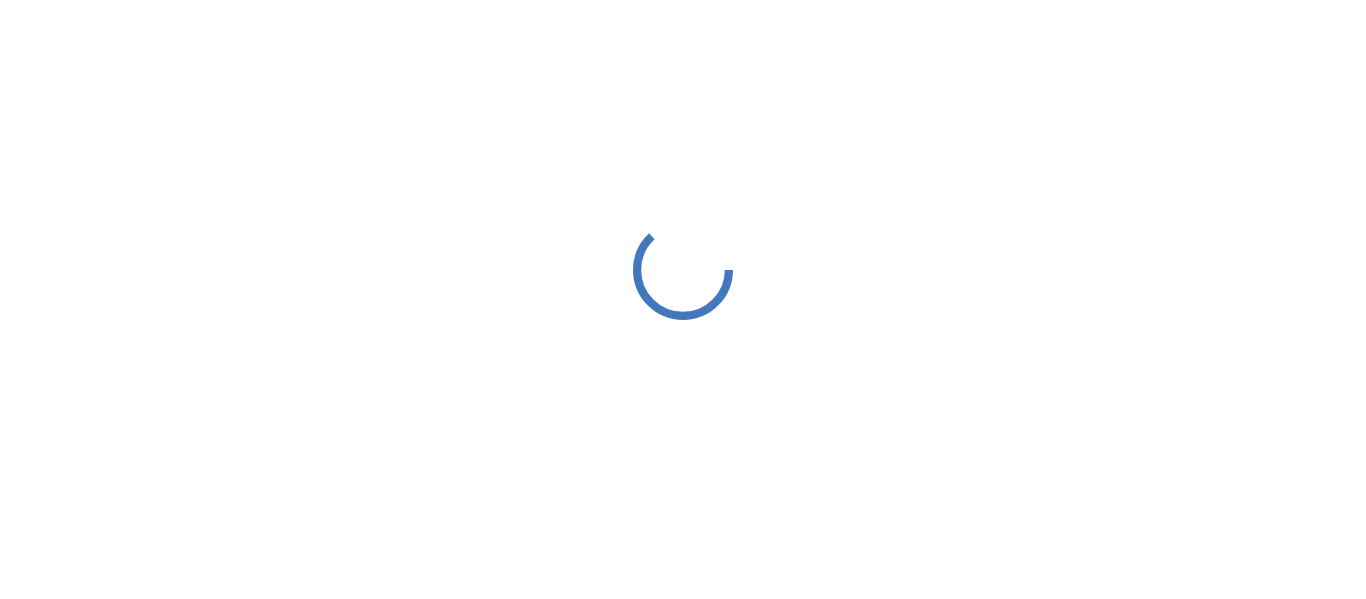 scroll, scrollTop: 0, scrollLeft: 0, axis: both 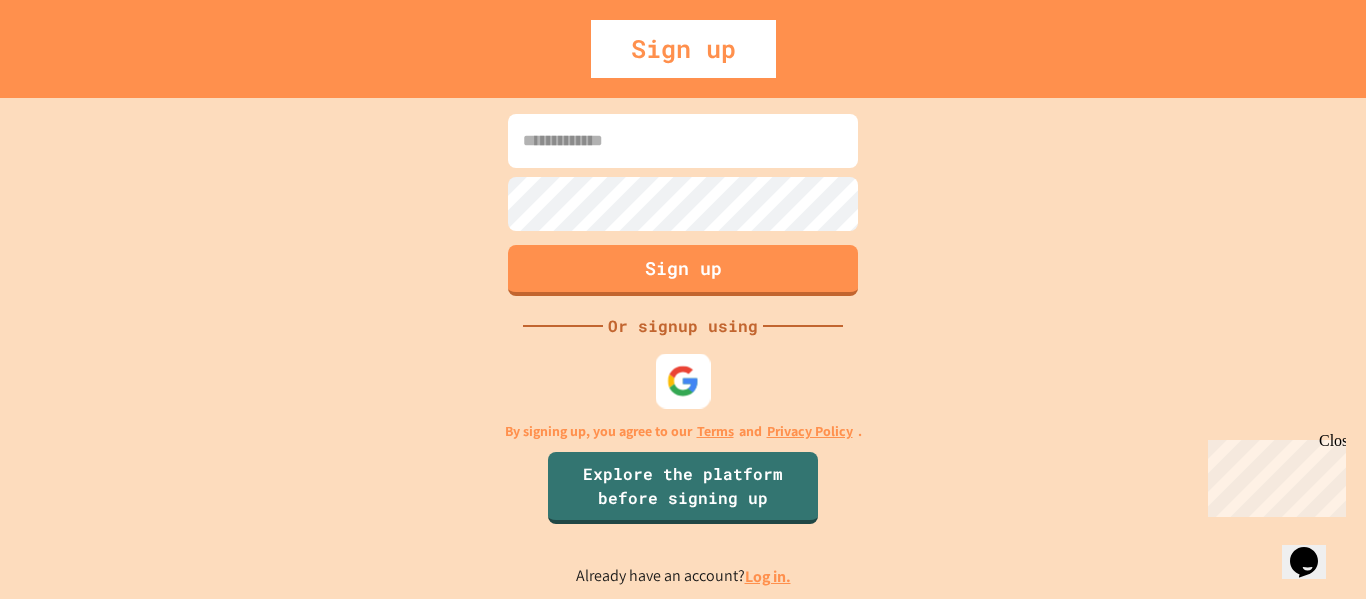 click at bounding box center (683, 380) 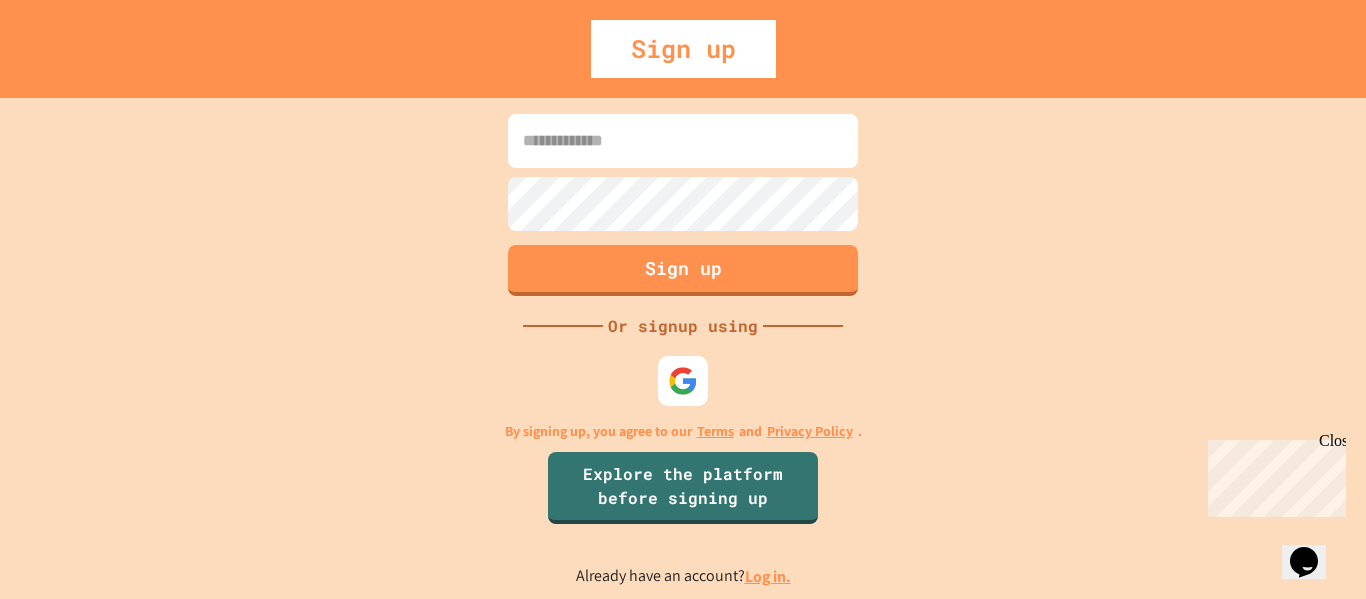scroll, scrollTop: 0, scrollLeft: 0, axis: both 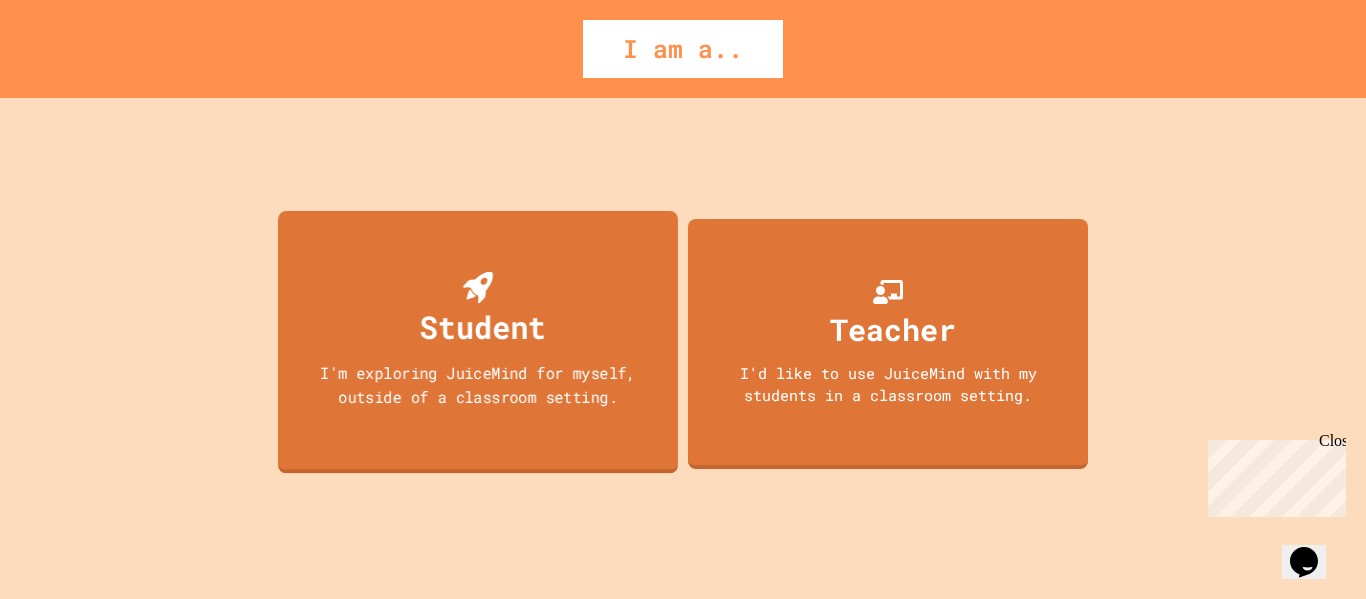 click on "Student I'm exploring JuiceMind for myself, outside of a classroom setting." at bounding box center [478, 341] 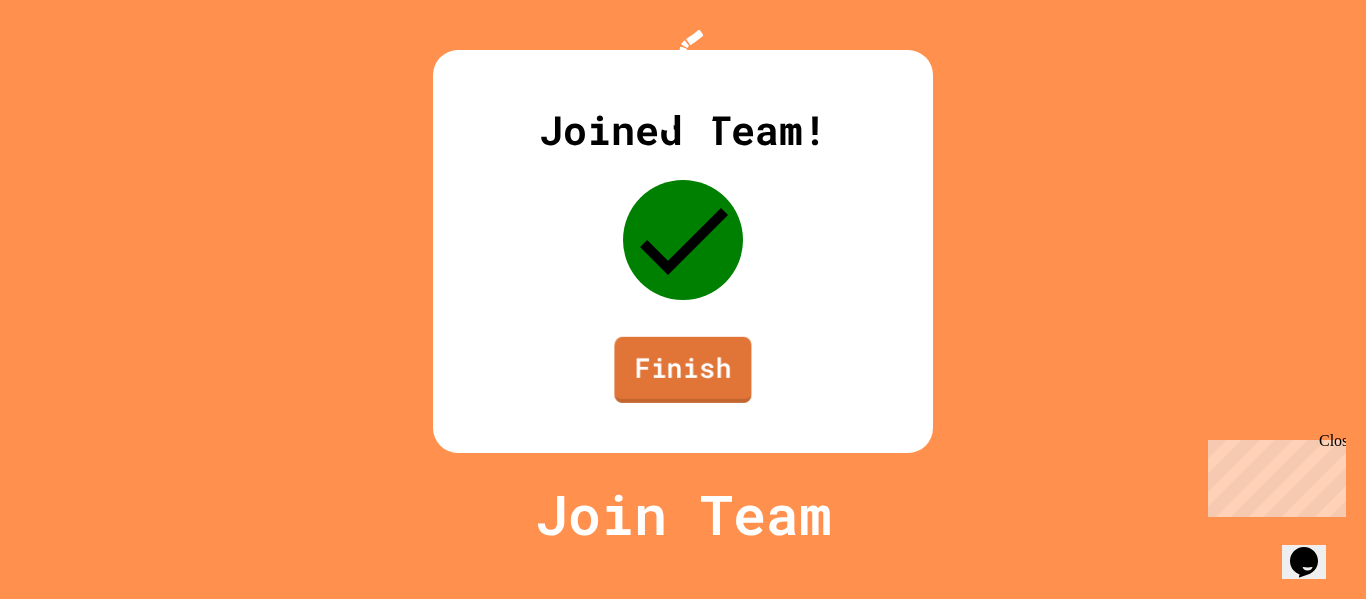 click on "Finish" at bounding box center [682, 370] 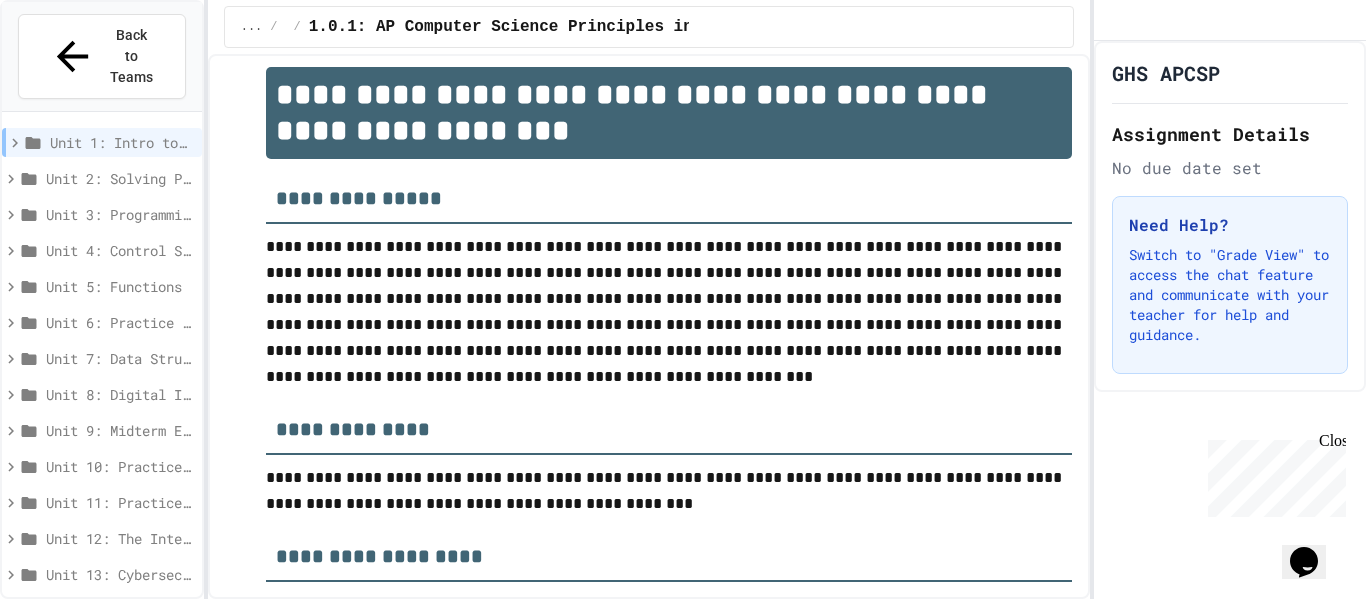 scroll, scrollTop: 0, scrollLeft: 0, axis: both 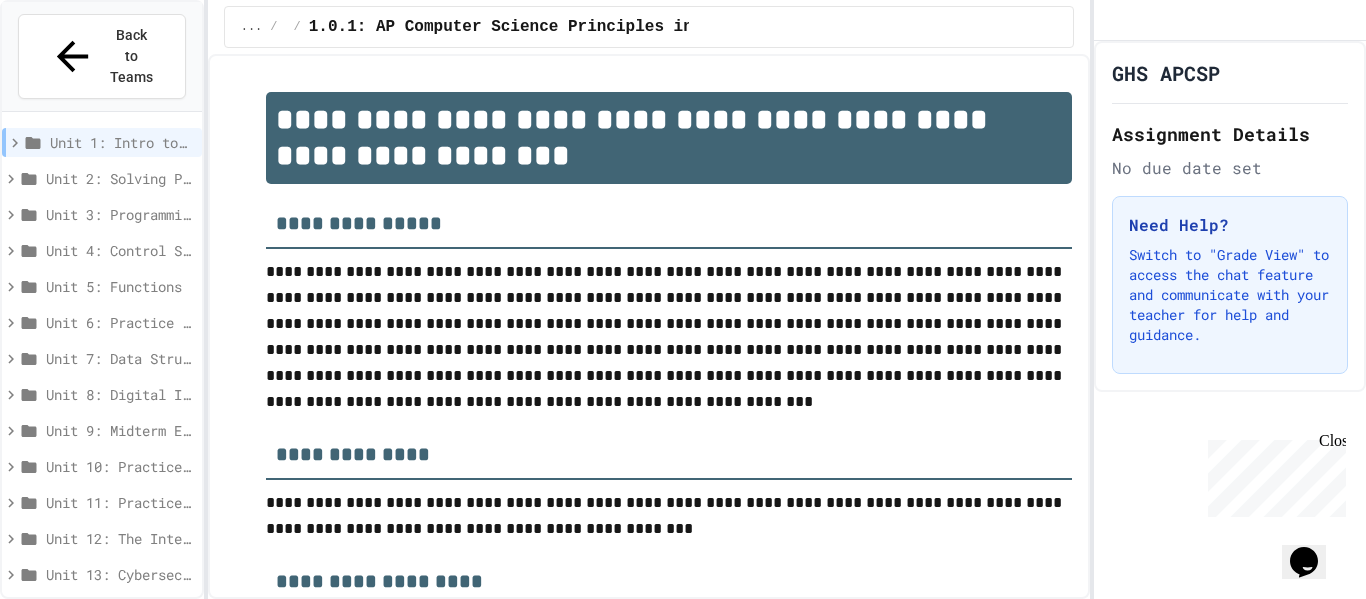 click on "Unit 2: Solving Problems in Computer Science" at bounding box center [120, 178] 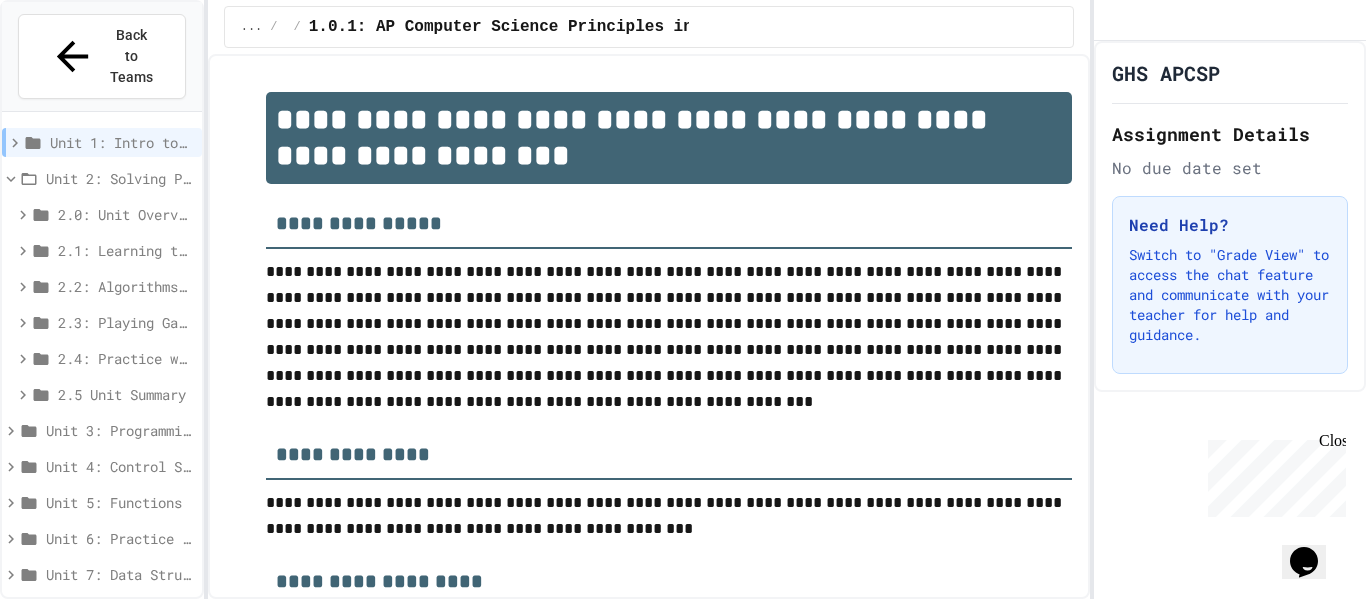 click on "Unit 2: Solving Problems in Computer Science" at bounding box center [120, 178] 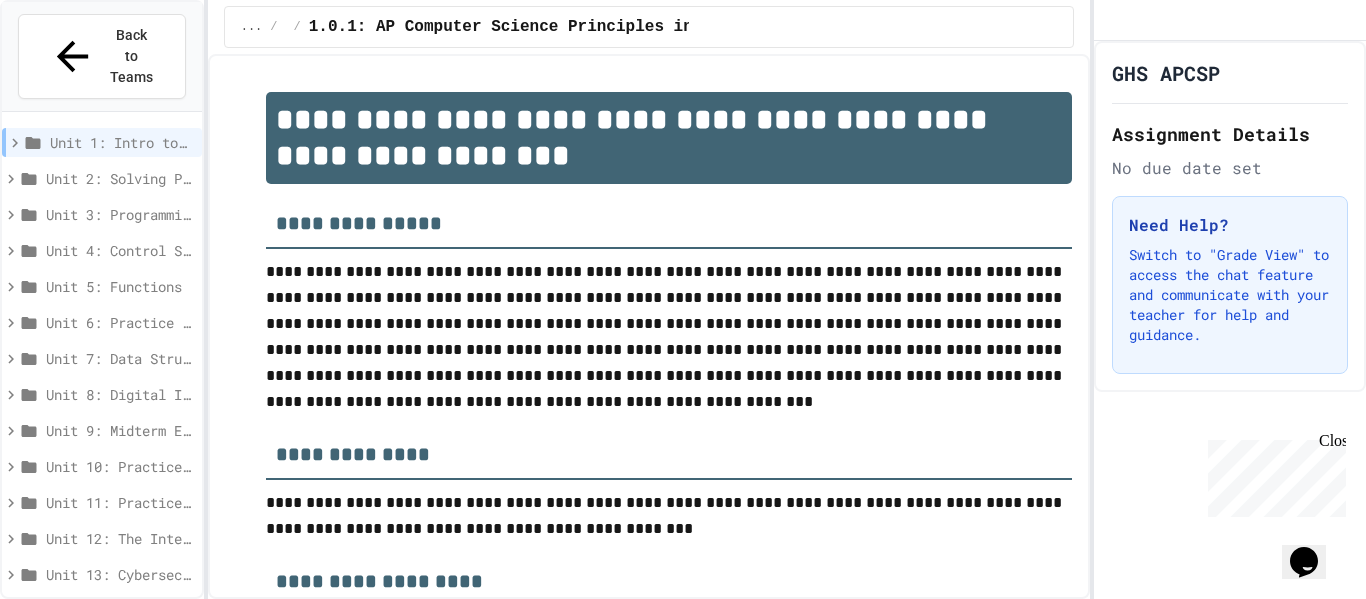 click on "Unit 1: Intro to Computer Science" at bounding box center [122, 142] 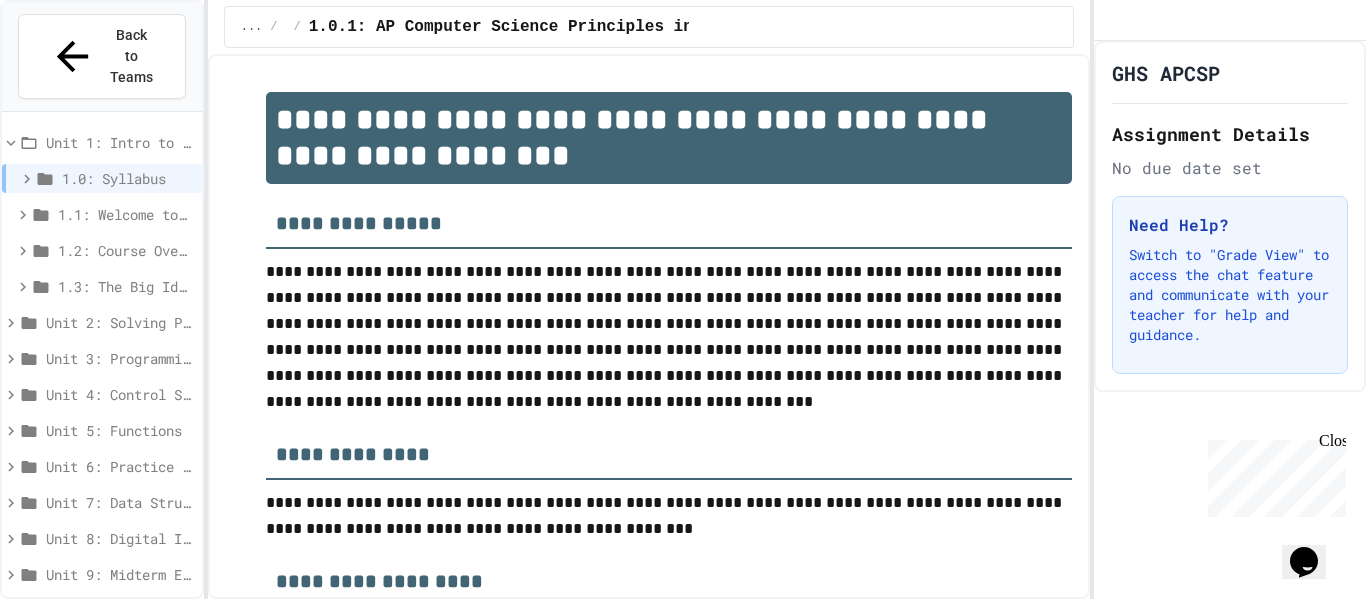 click on "1.1: Welcome to Computer Science" at bounding box center (126, 214) 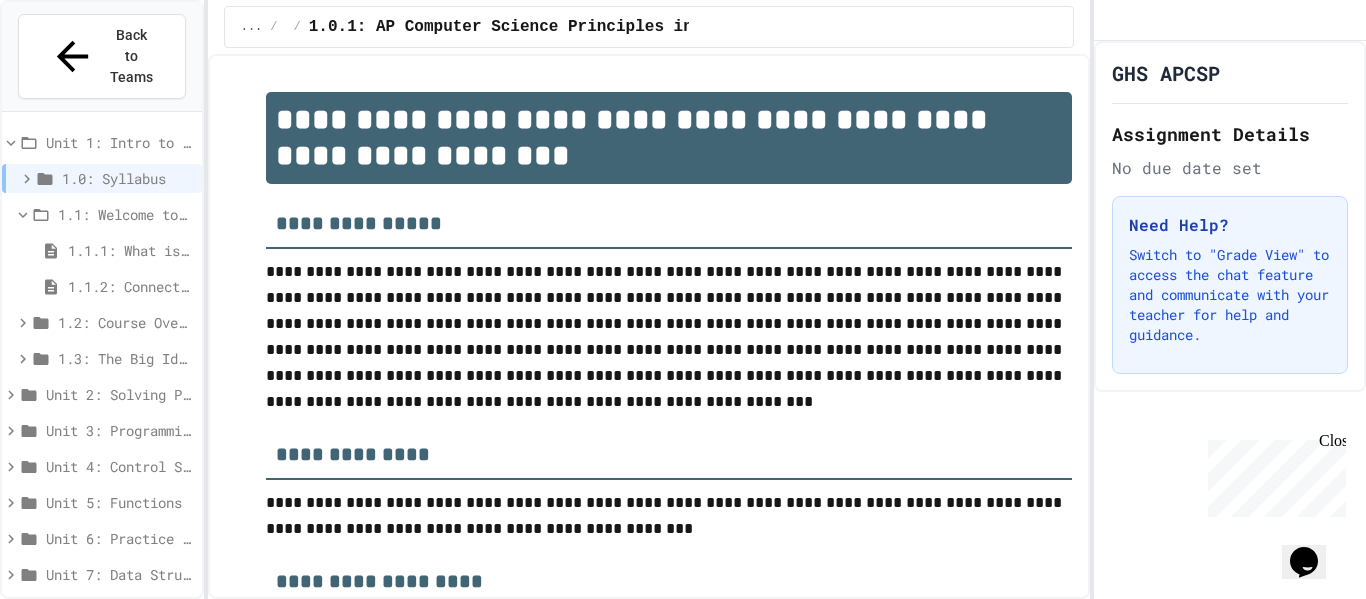click on "1.1.1: What is Computer Science?" at bounding box center (131, 250) 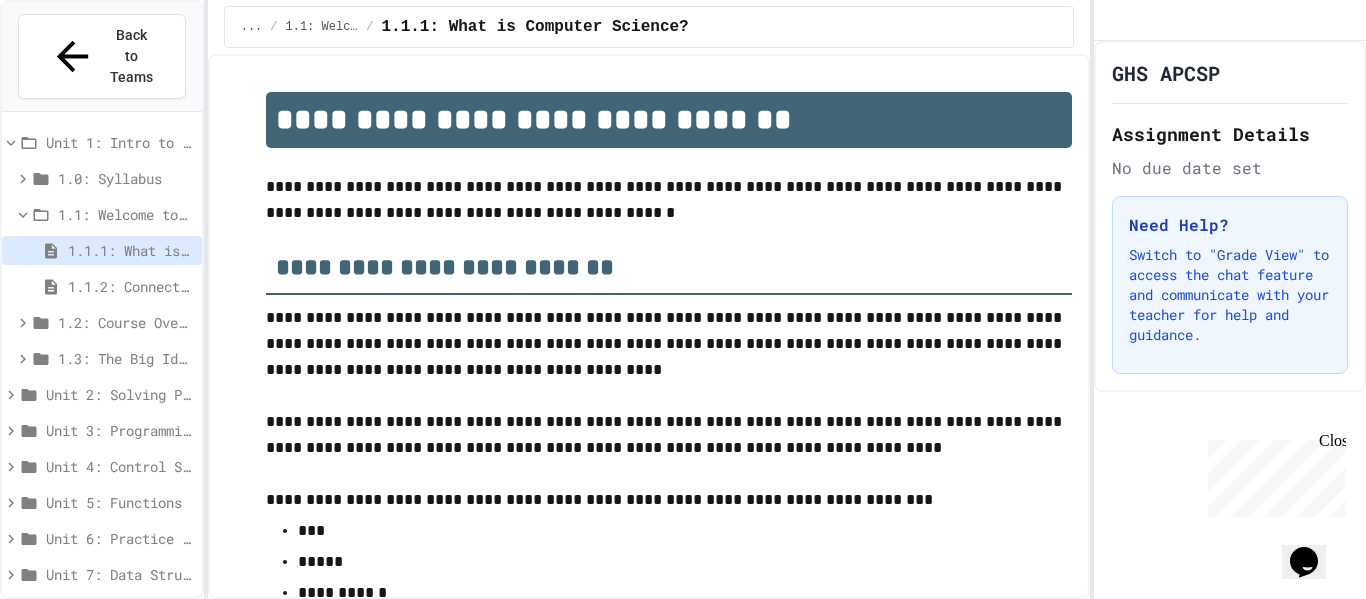 scroll, scrollTop: 3248, scrollLeft: 0, axis: vertical 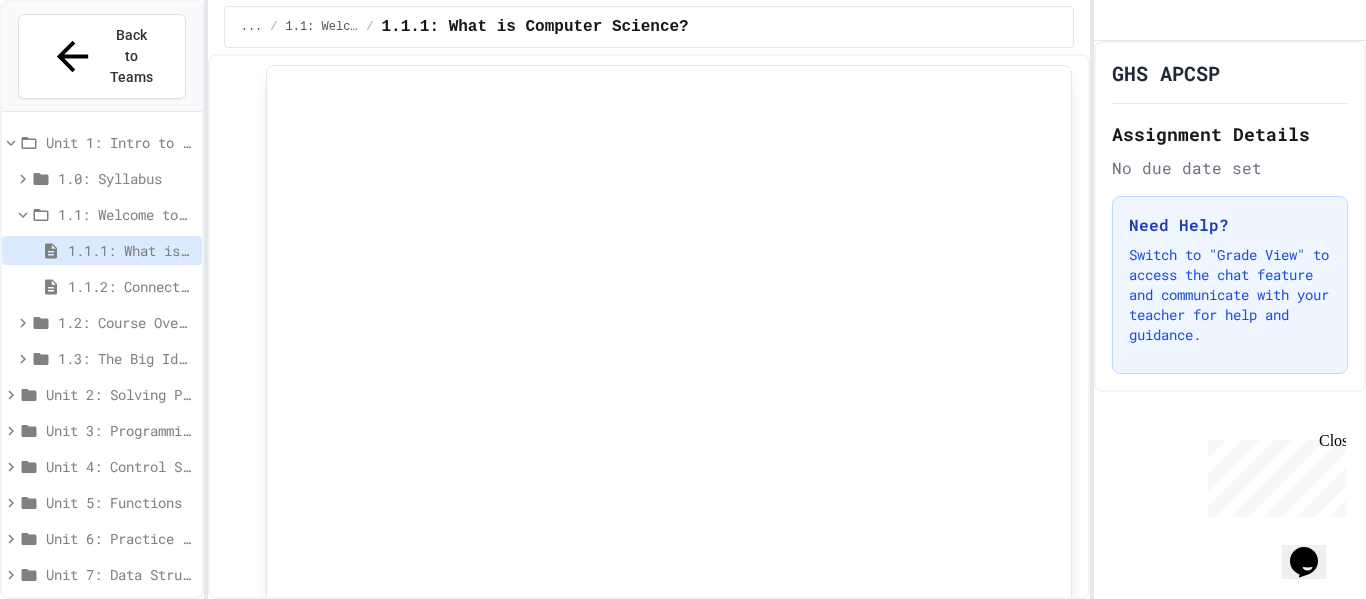 click 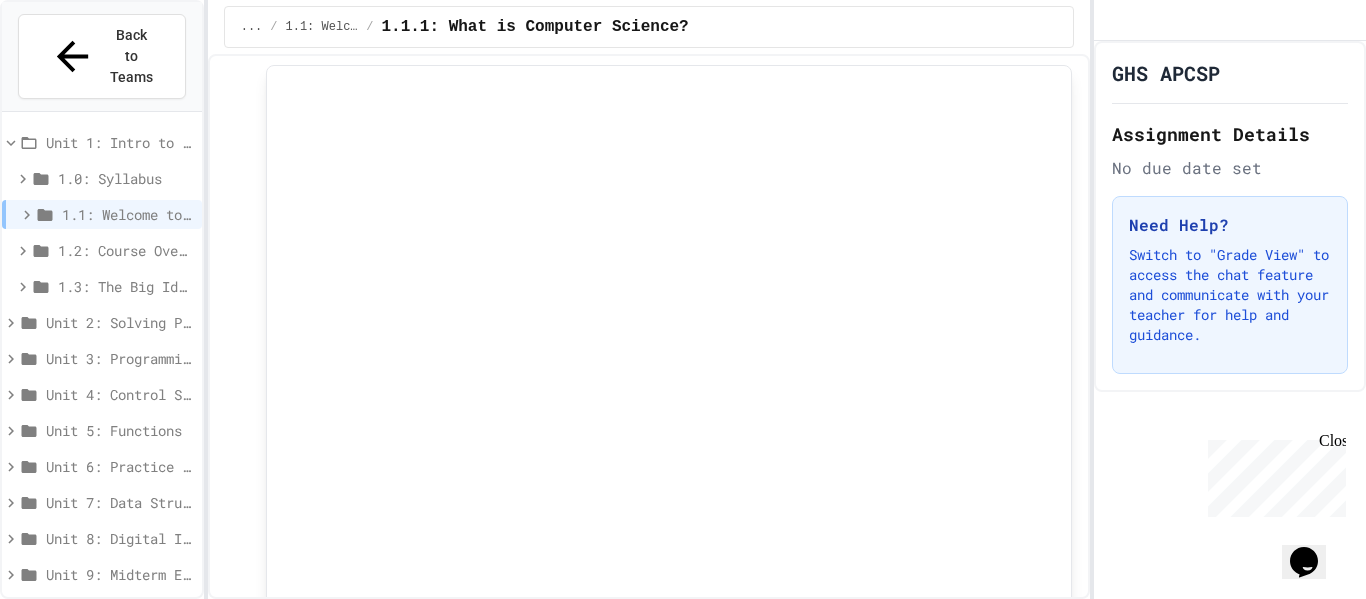click 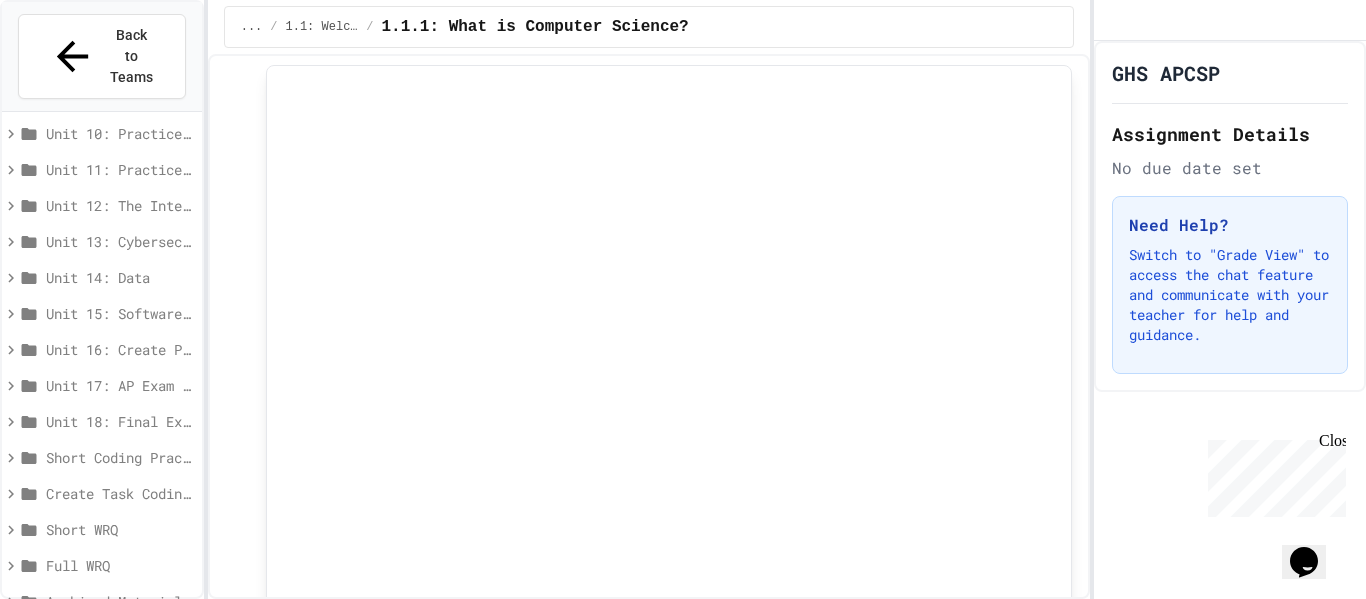 scroll, scrollTop: 0, scrollLeft: 0, axis: both 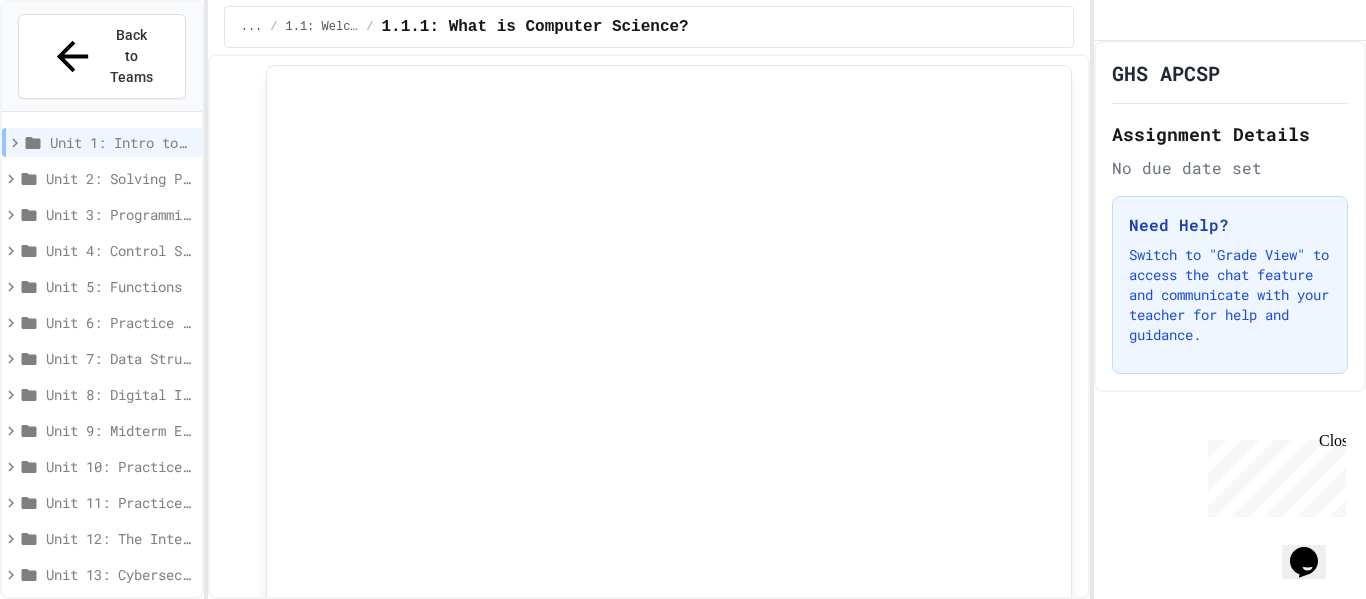 click on "Unit 1: Intro to Computer Science" at bounding box center (122, 142) 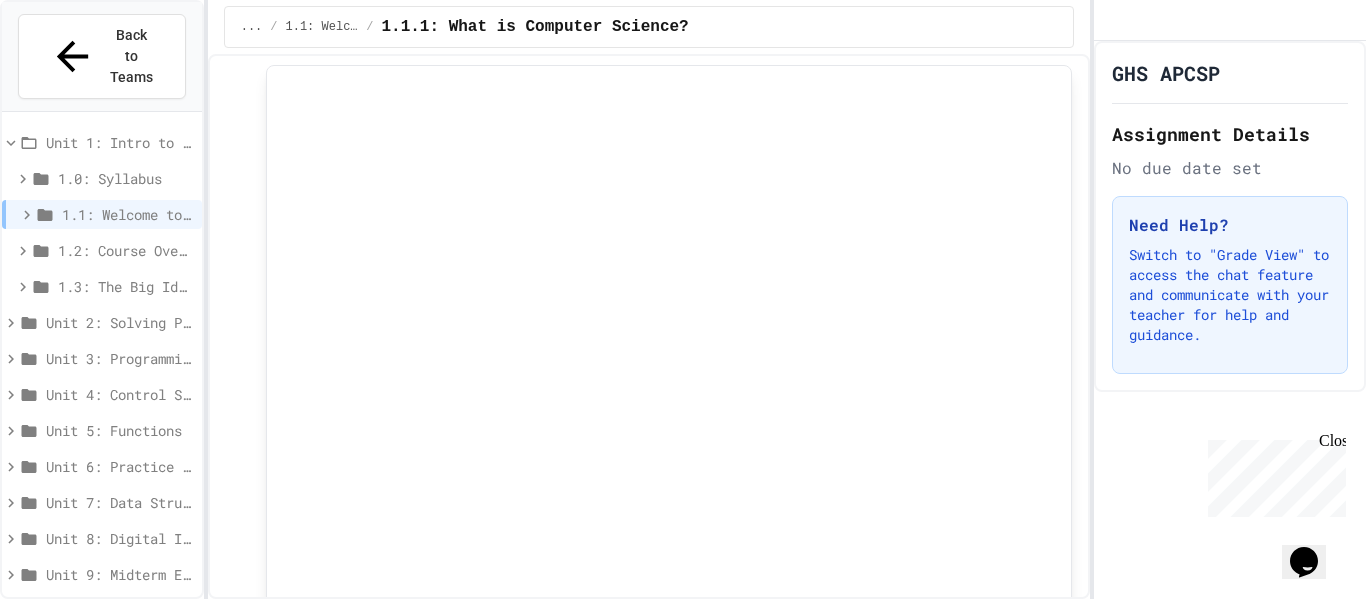 click on "1.0: Syllabus" at bounding box center (126, 178) 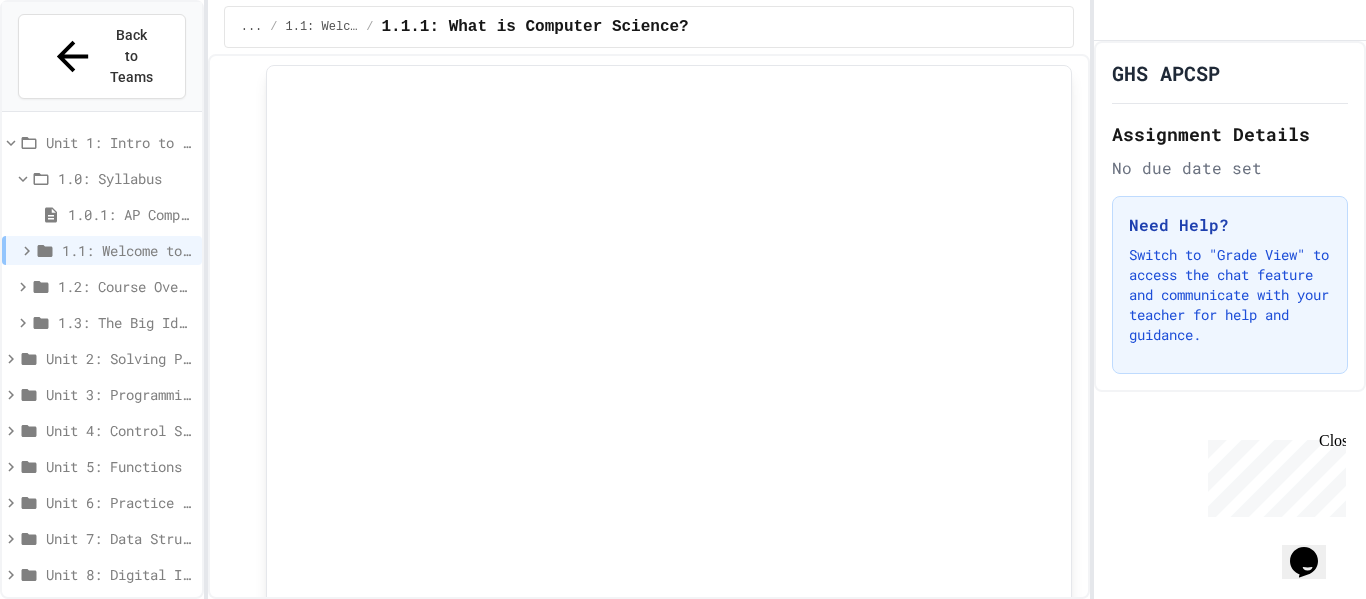 click on "1.0: Syllabus" at bounding box center (126, 178) 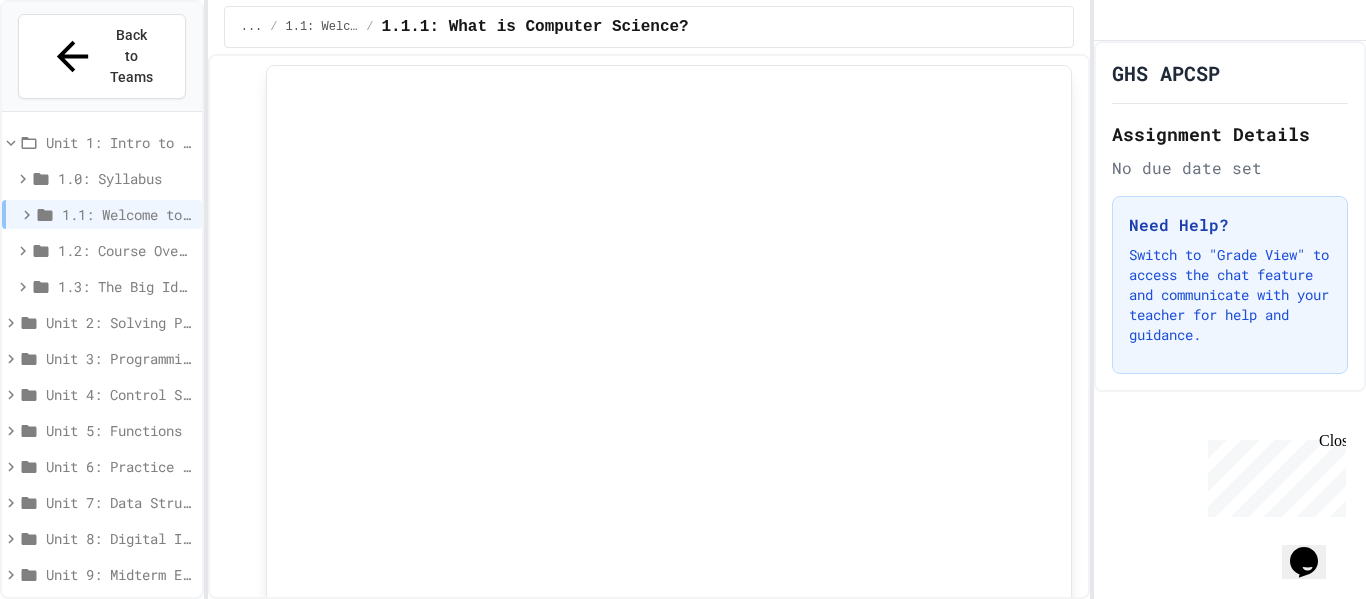 click on "1.0: Syllabus" at bounding box center (126, 178) 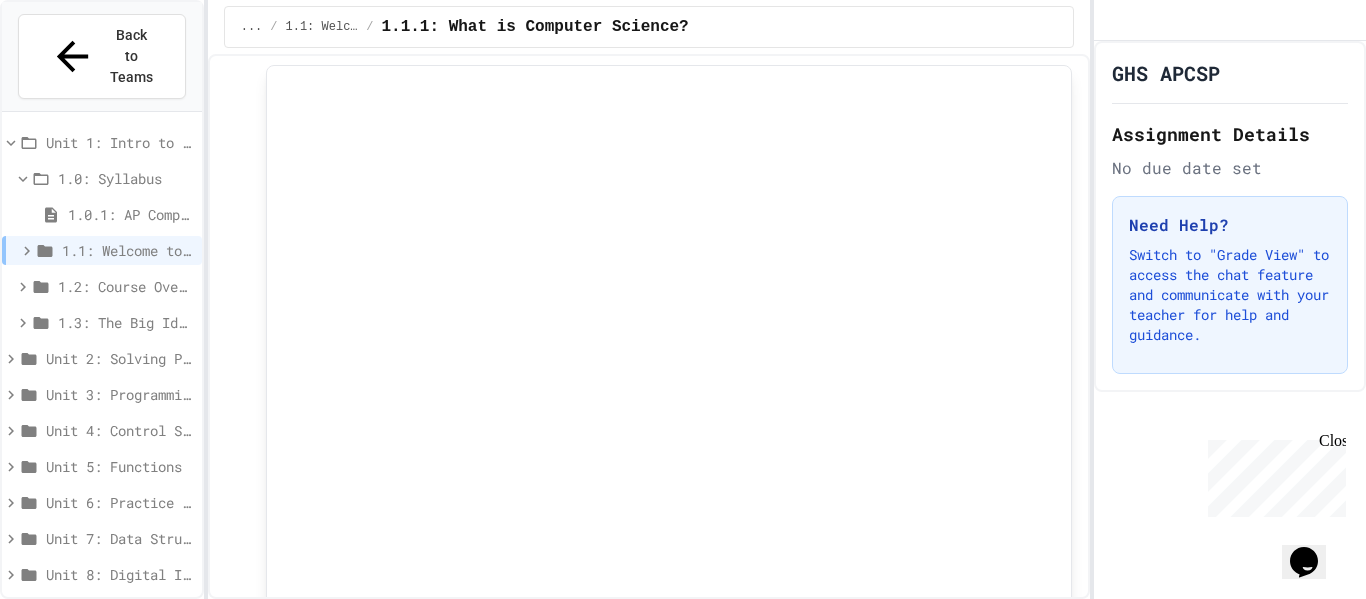 click on "1.0.1: AP Computer Science Principles in Python Course Syllabus" at bounding box center [131, 214] 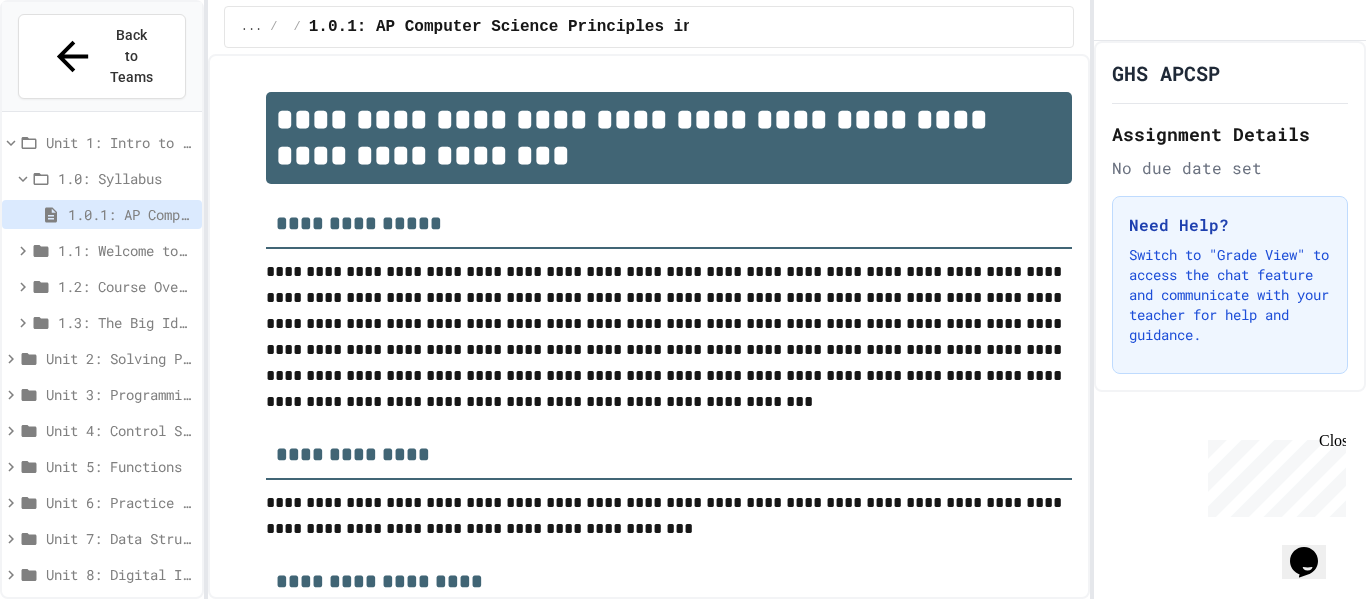 click 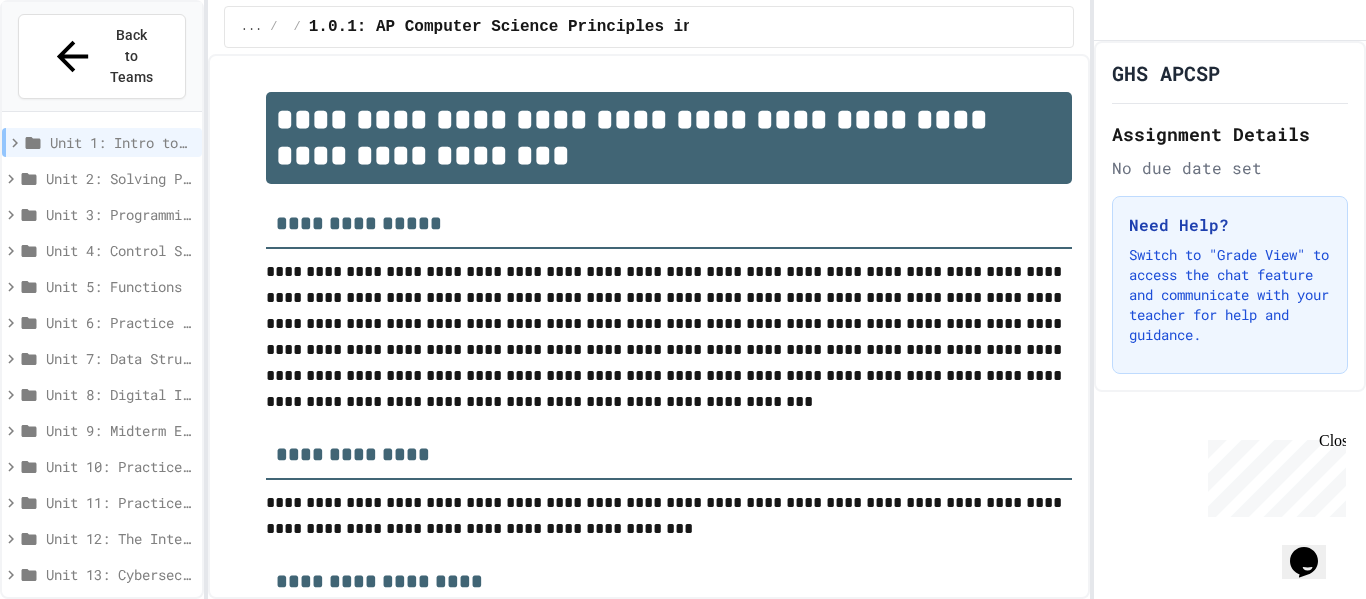 click on "Unit 13: Cybersecurity" at bounding box center (120, 574) 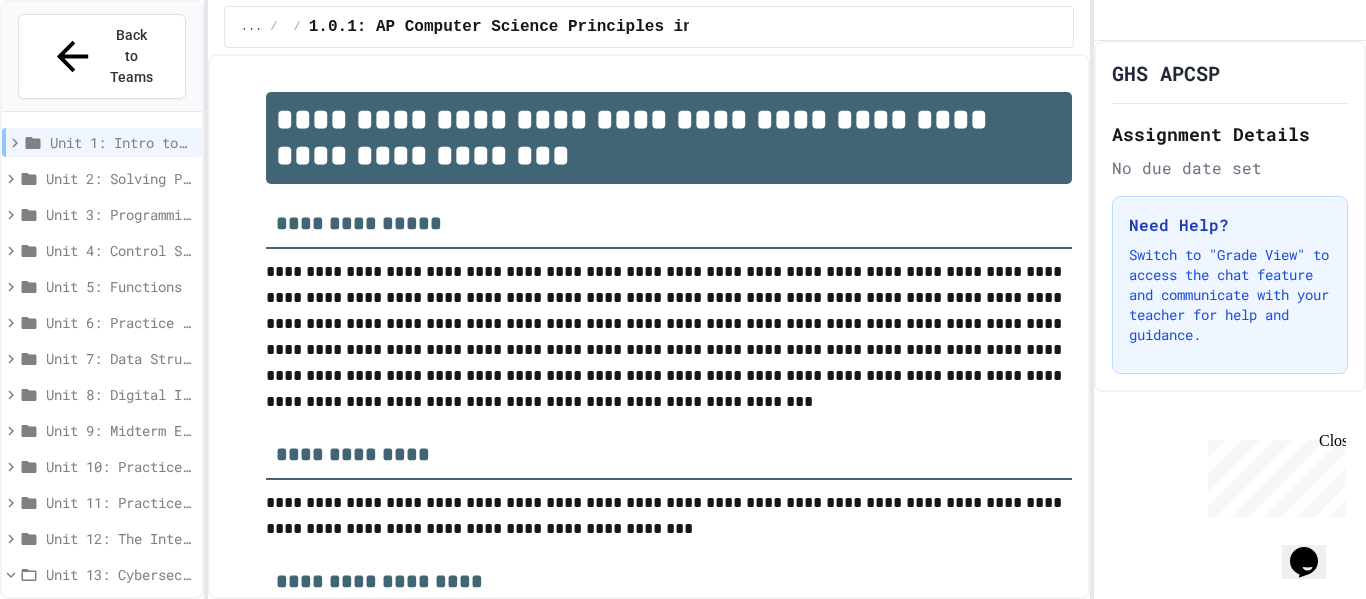 click on "Unit 13: Cybersecurity" at bounding box center (120, 574) 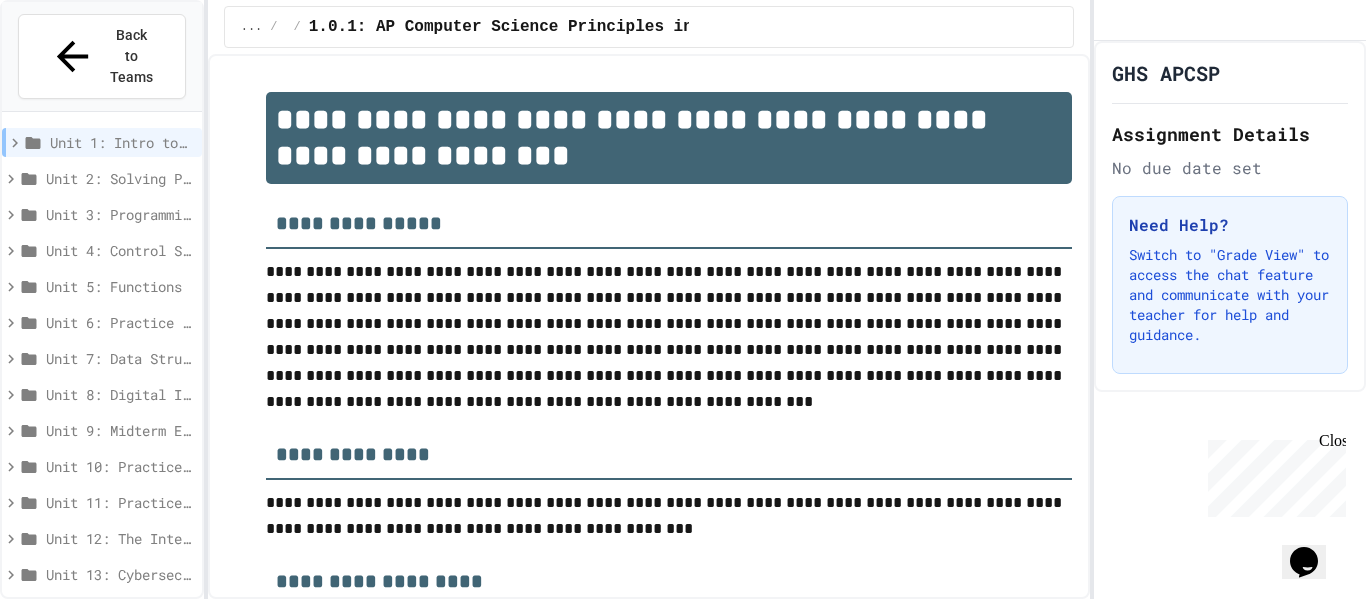 click on "Unit 13: Cybersecurity" at bounding box center (120, 574) 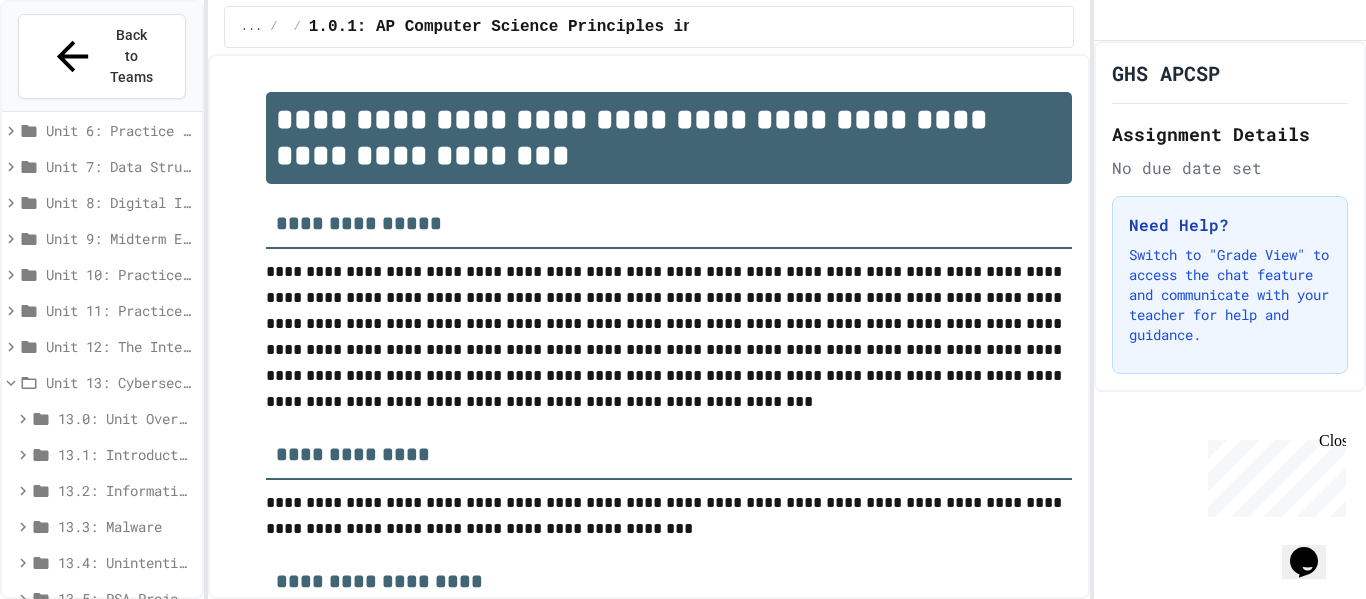 scroll, scrollTop: 198, scrollLeft: 0, axis: vertical 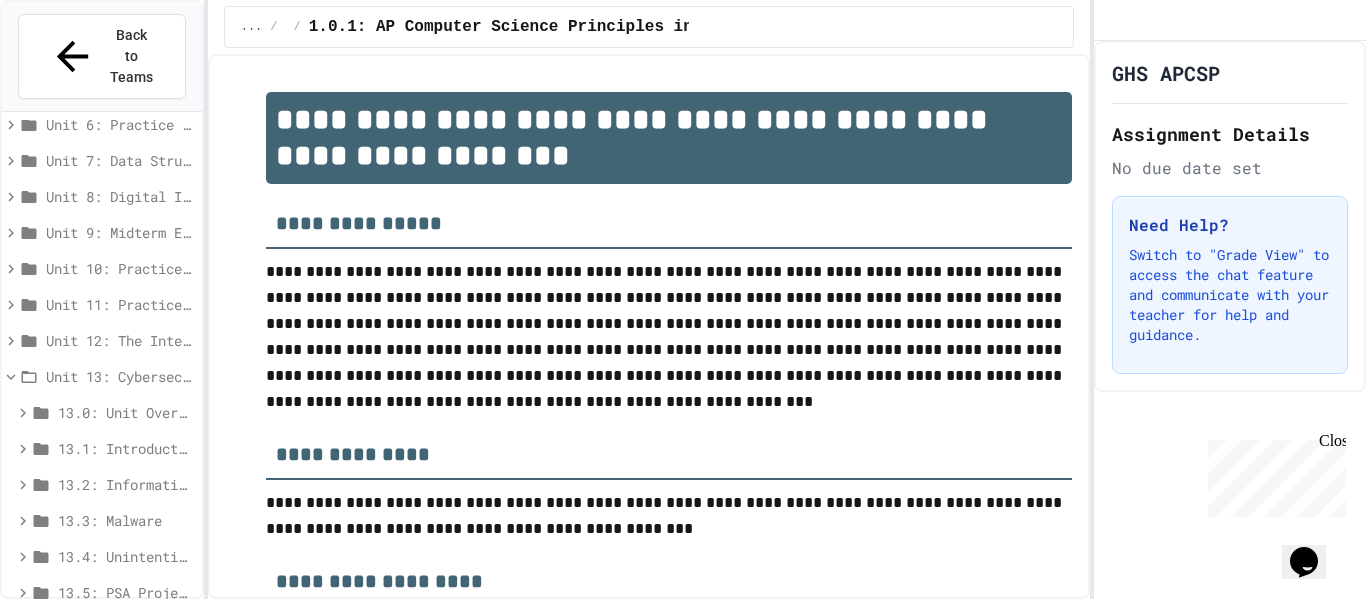 click on "13.0: Unit Overview" at bounding box center (126, 412) 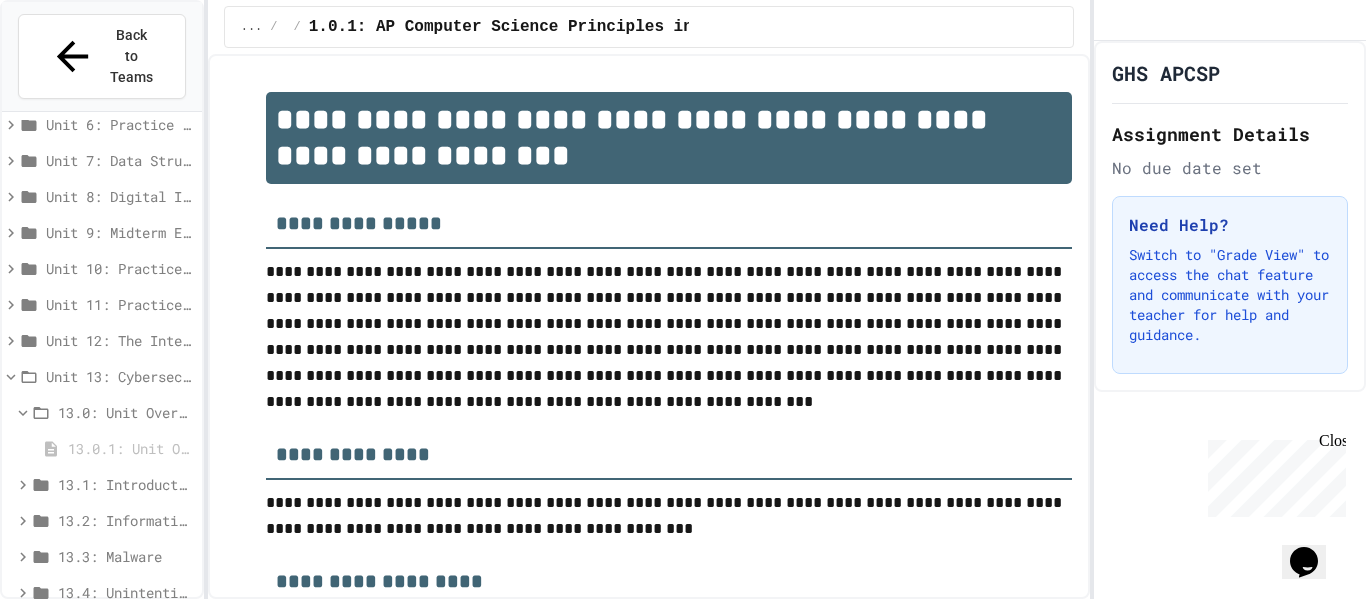 click on "13.0: Unit Overview" at bounding box center (126, 412) 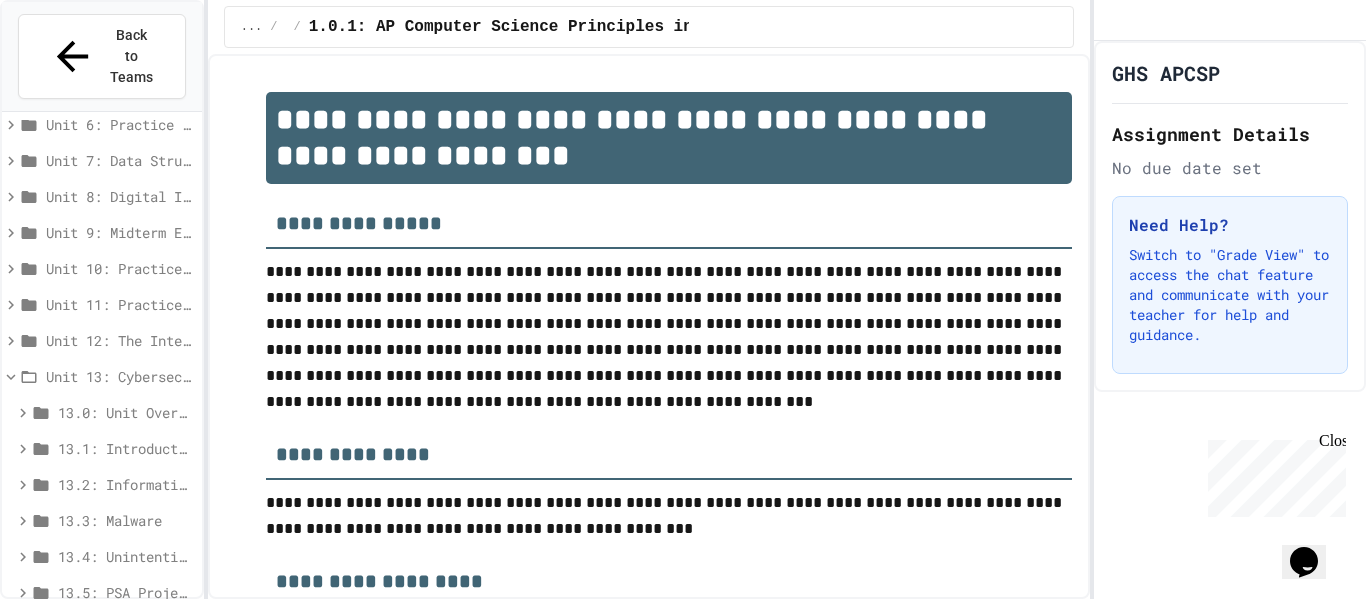 click on "Unit 13: Cybersecurity" at bounding box center (120, 376) 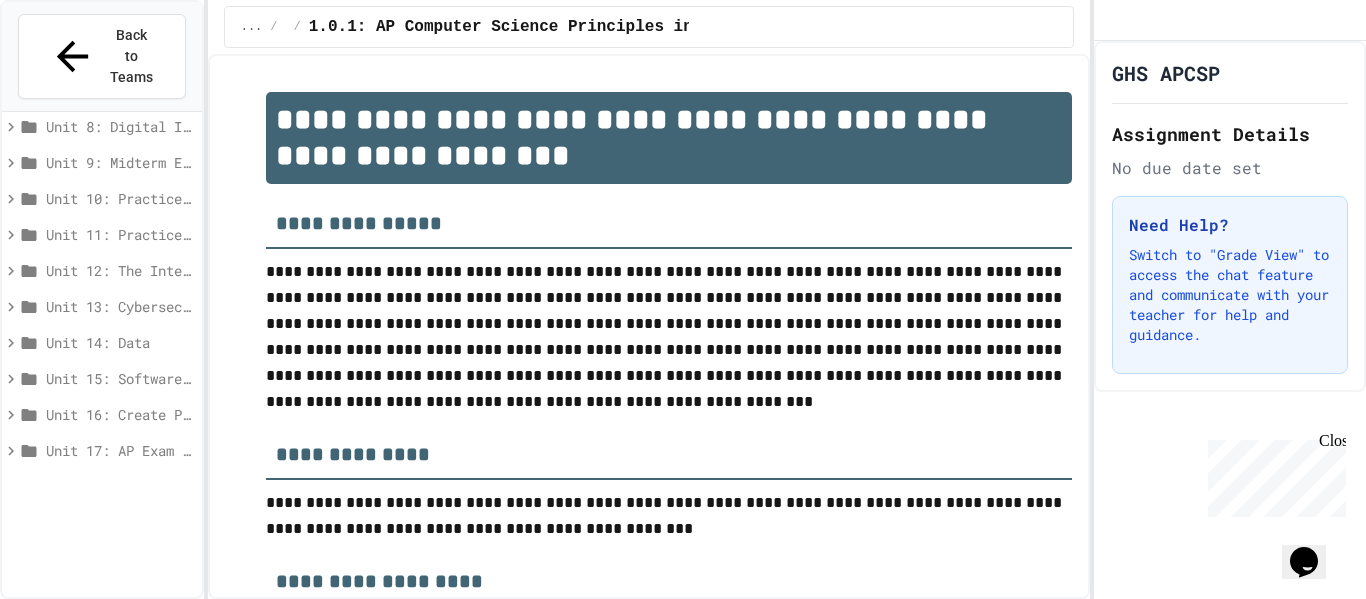 scroll, scrollTop: 0, scrollLeft: 0, axis: both 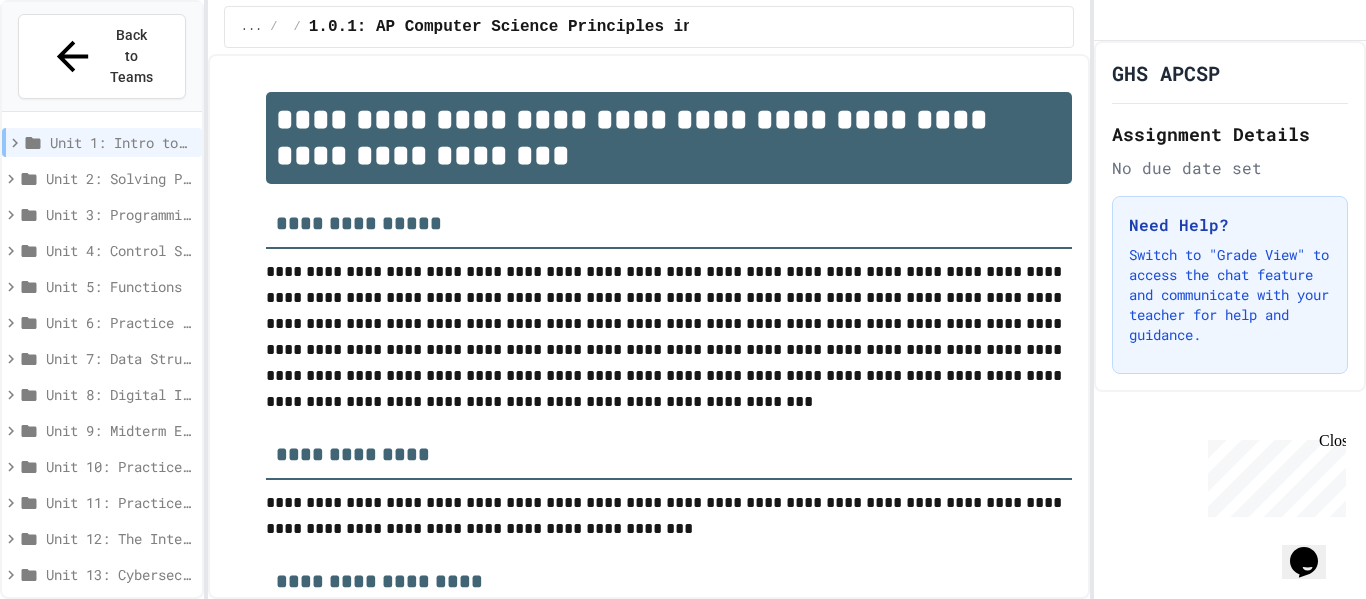 click on "Unit 2: Solving Problems in Computer Science" at bounding box center (120, 178) 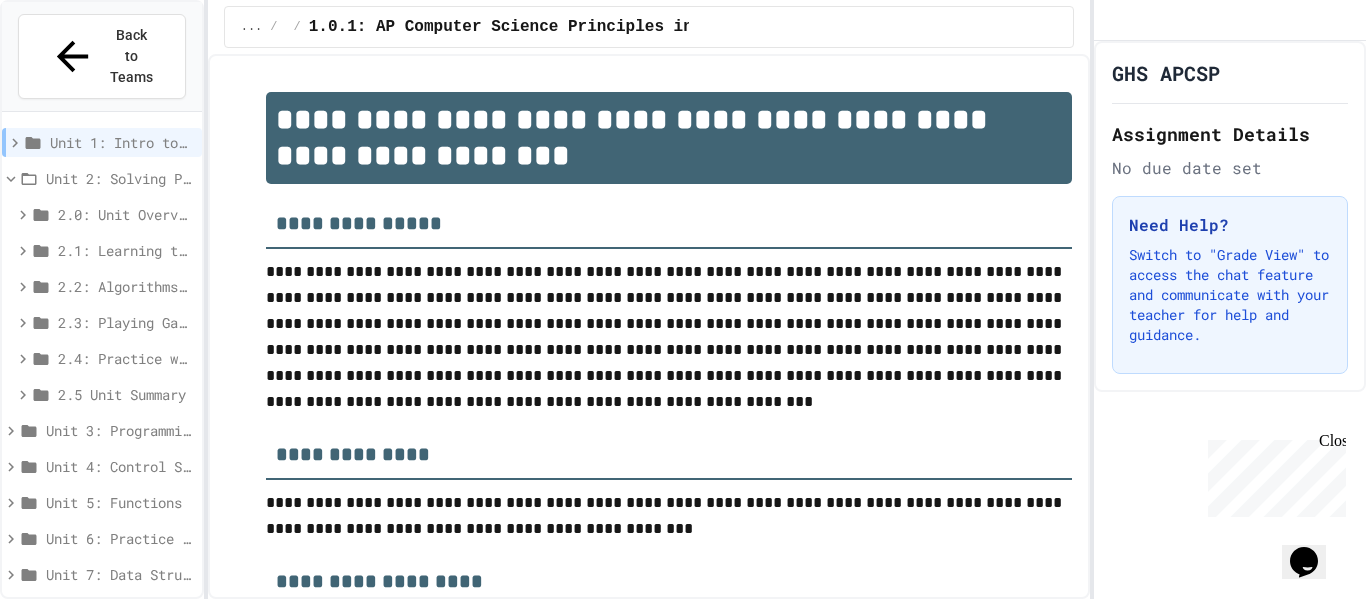 click on "2.0: Unit Overview" at bounding box center [126, 214] 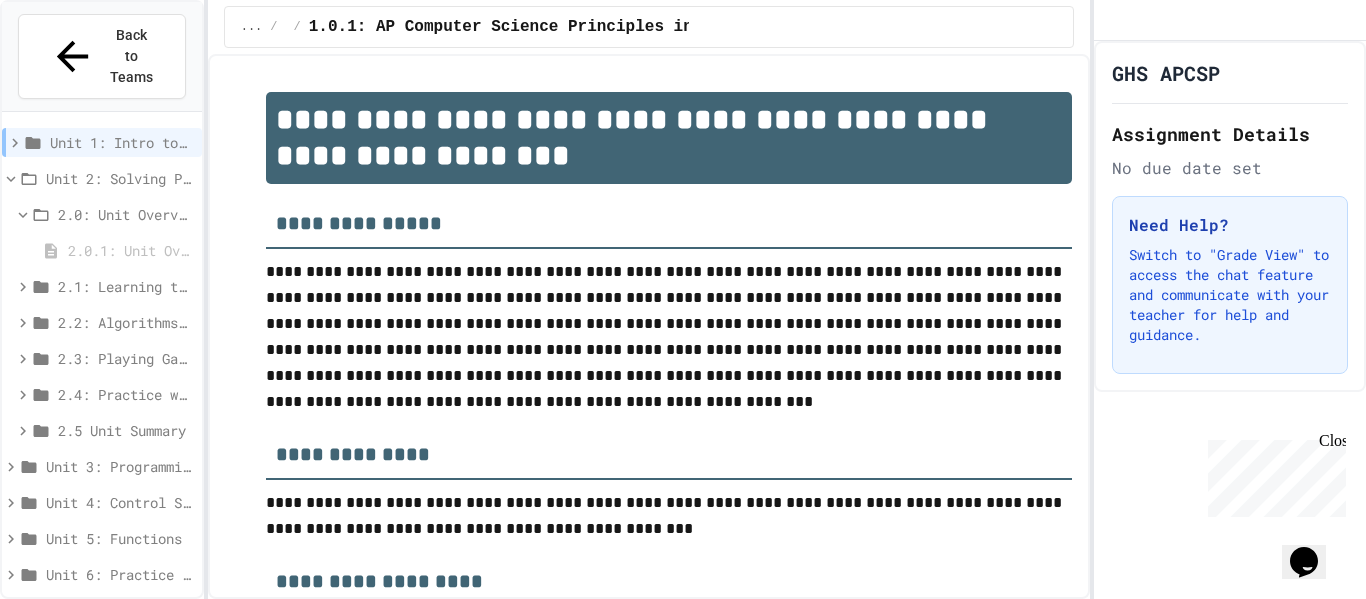 click on "2.0: Unit Overview" at bounding box center [126, 214] 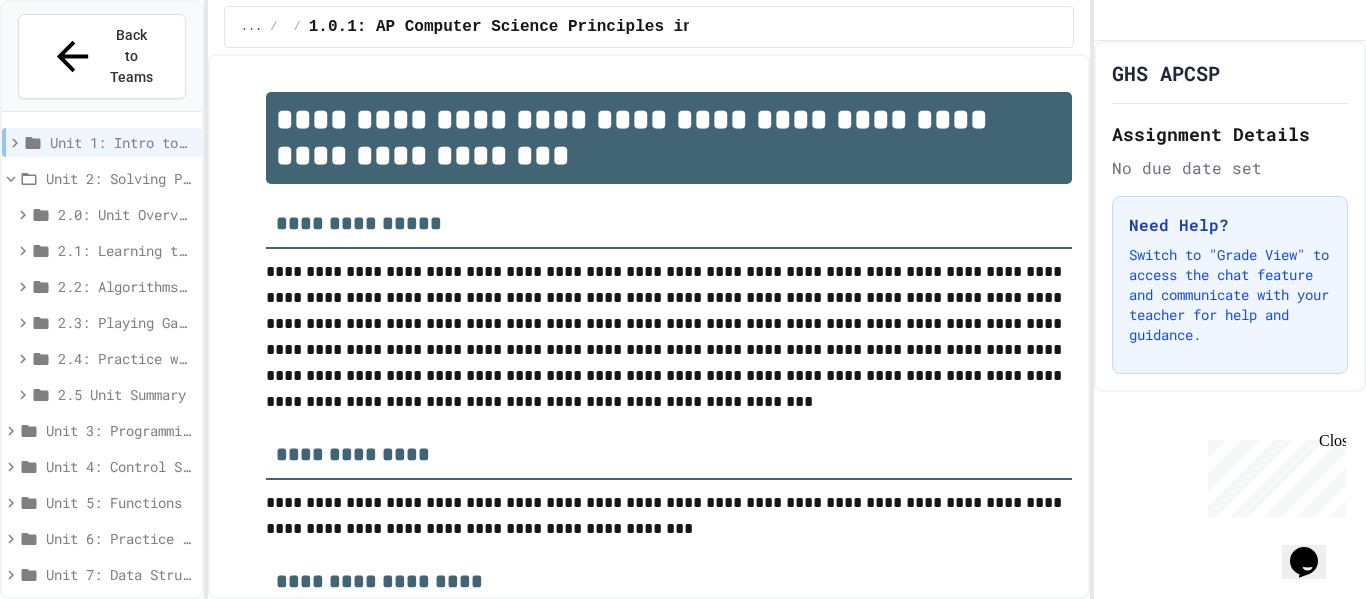 click on "Unit 2: Solving Problems in Computer Science" at bounding box center (120, 178) 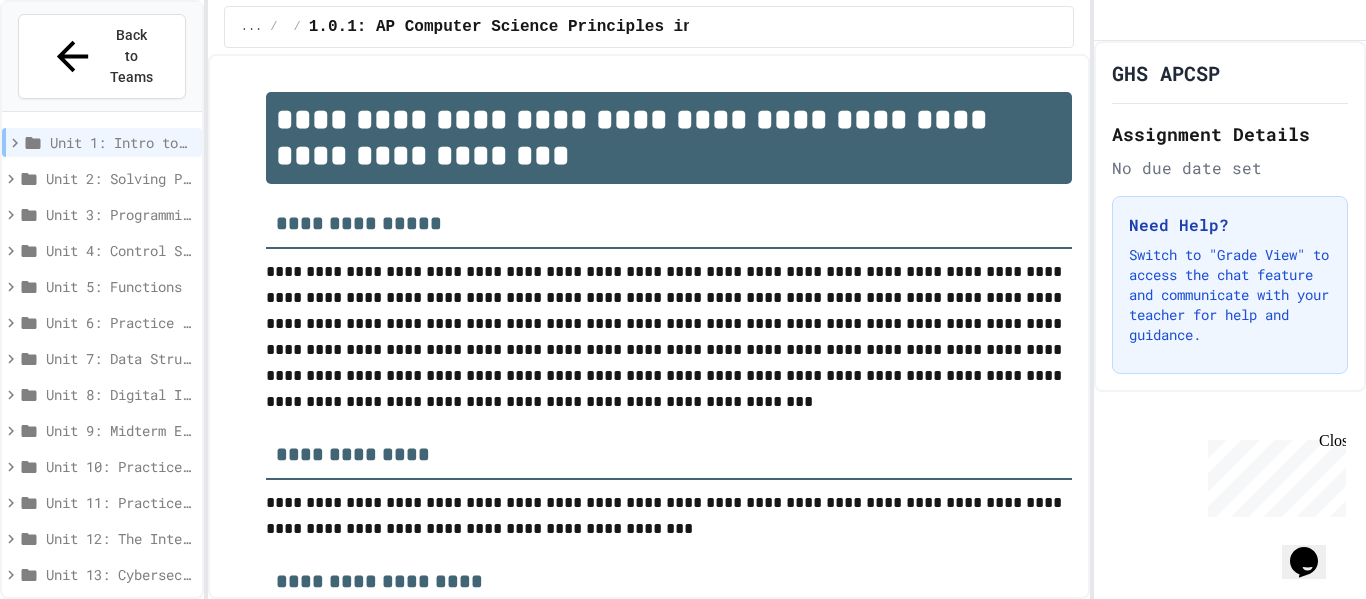 click on "Unit 1: Intro to Computer Science" at bounding box center (122, 142) 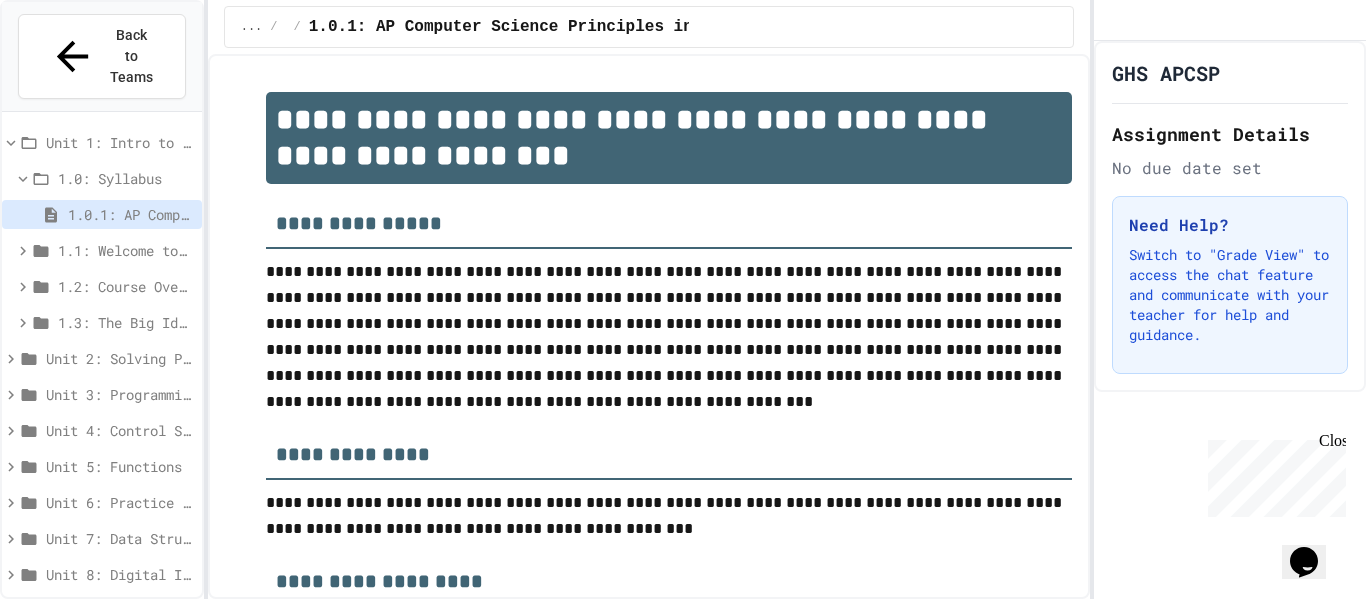 click on "1.1: Welcome to Computer Science" at bounding box center (126, 250) 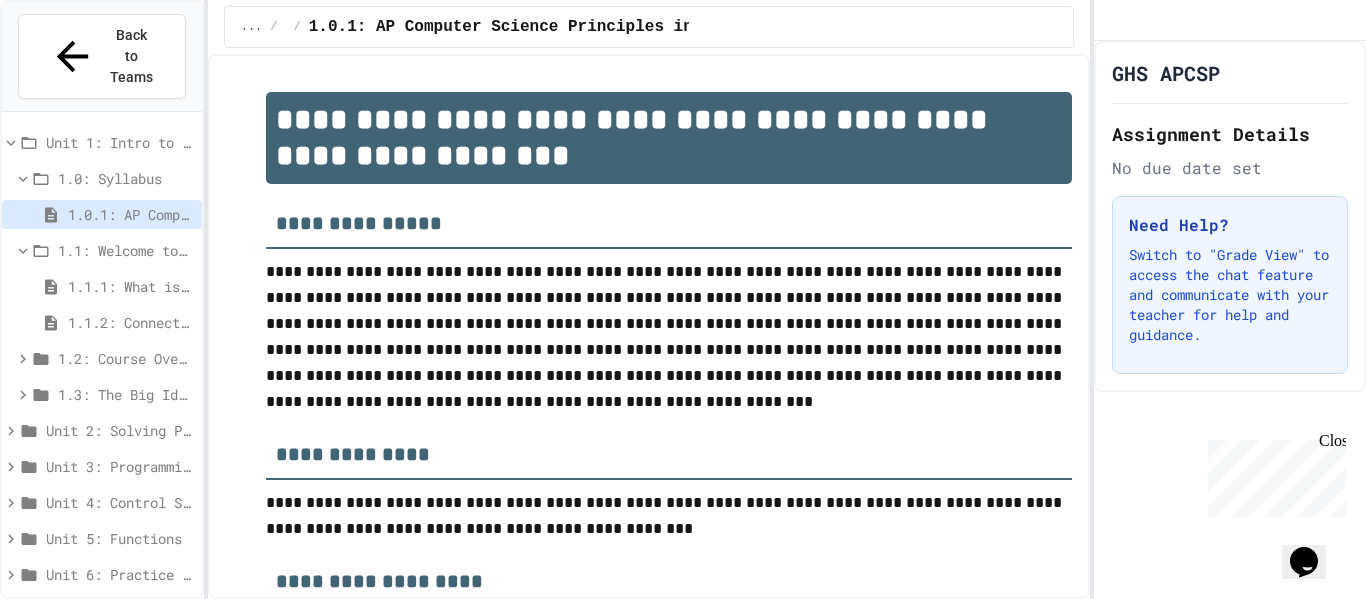 click on "1.1: Welcome to Computer Science" at bounding box center (126, 250) 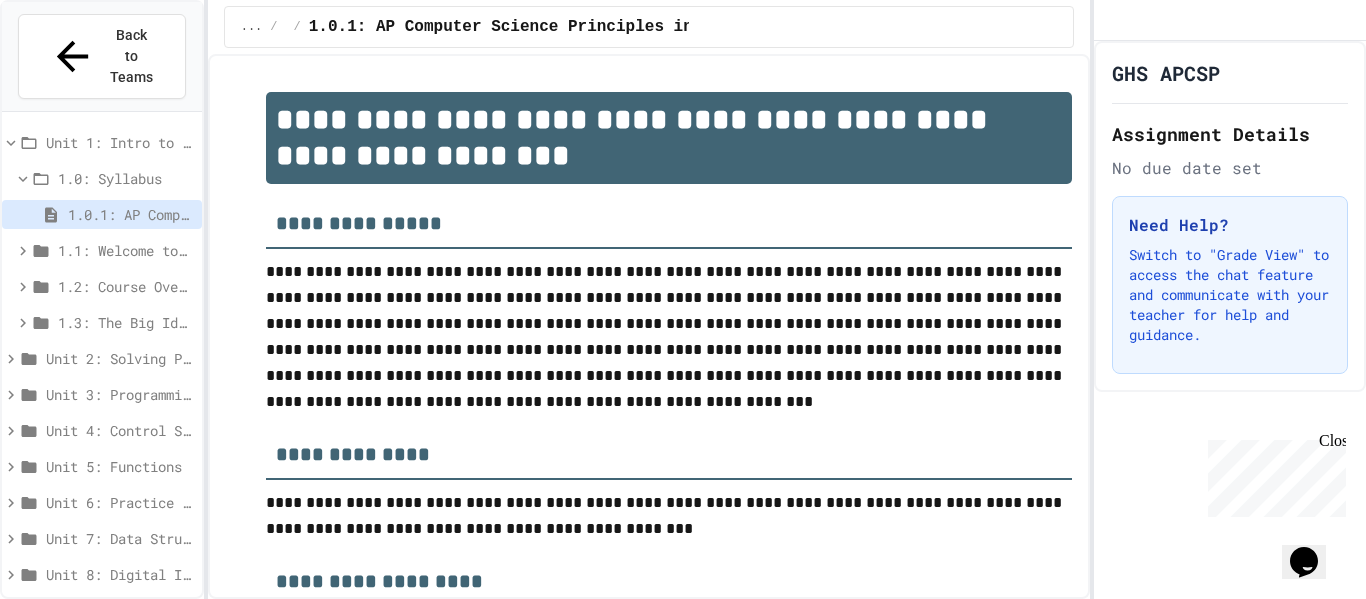 click on "1.1: Welcome to Computer Science" at bounding box center [126, 250] 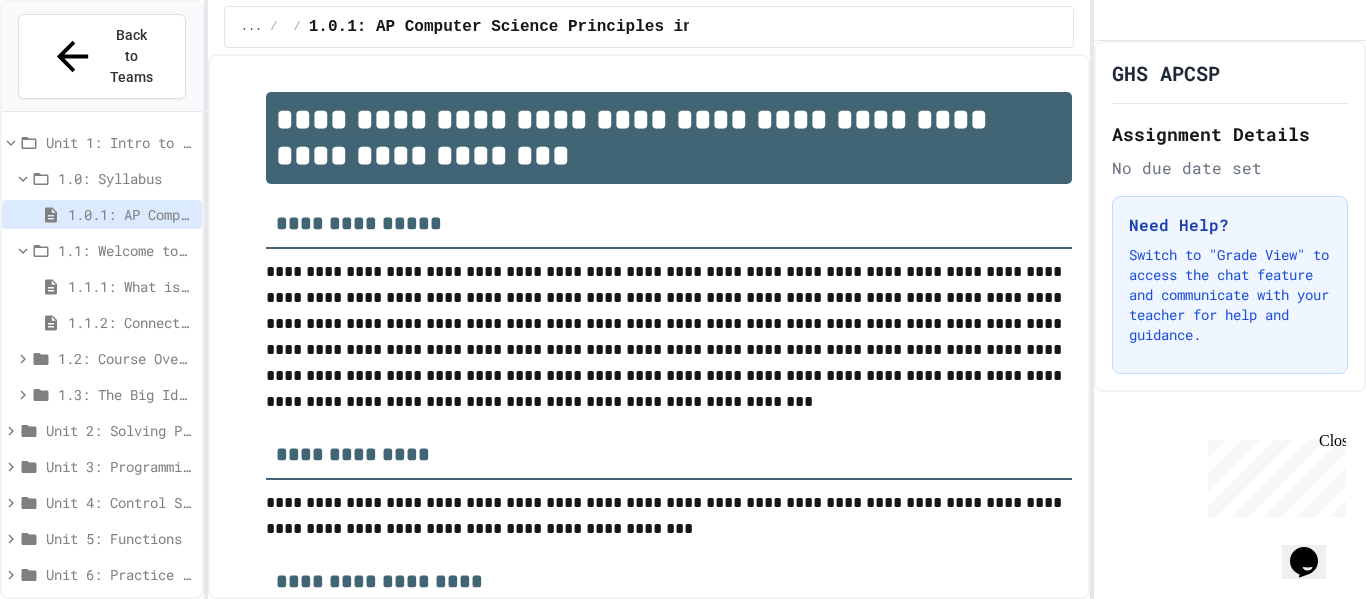 click on "1.1.1: What is Computer Science?" at bounding box center (131, 286) 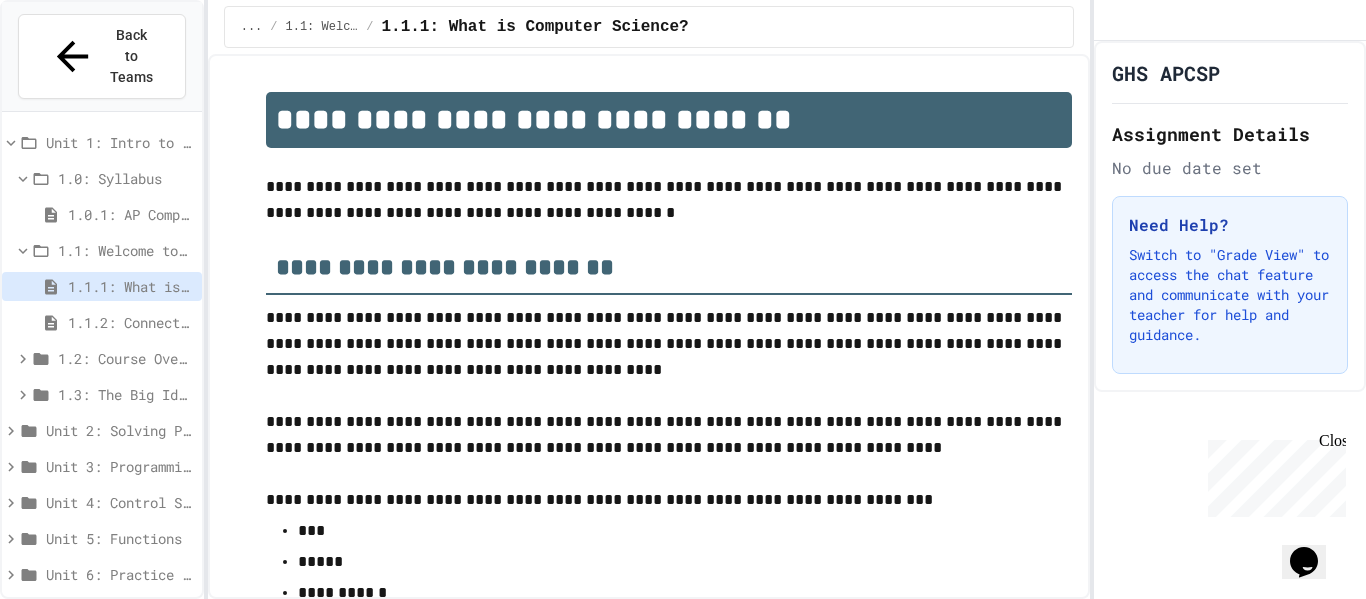 scroll, scrollTop: 3248, scrollLeft: 0, axis: vertical 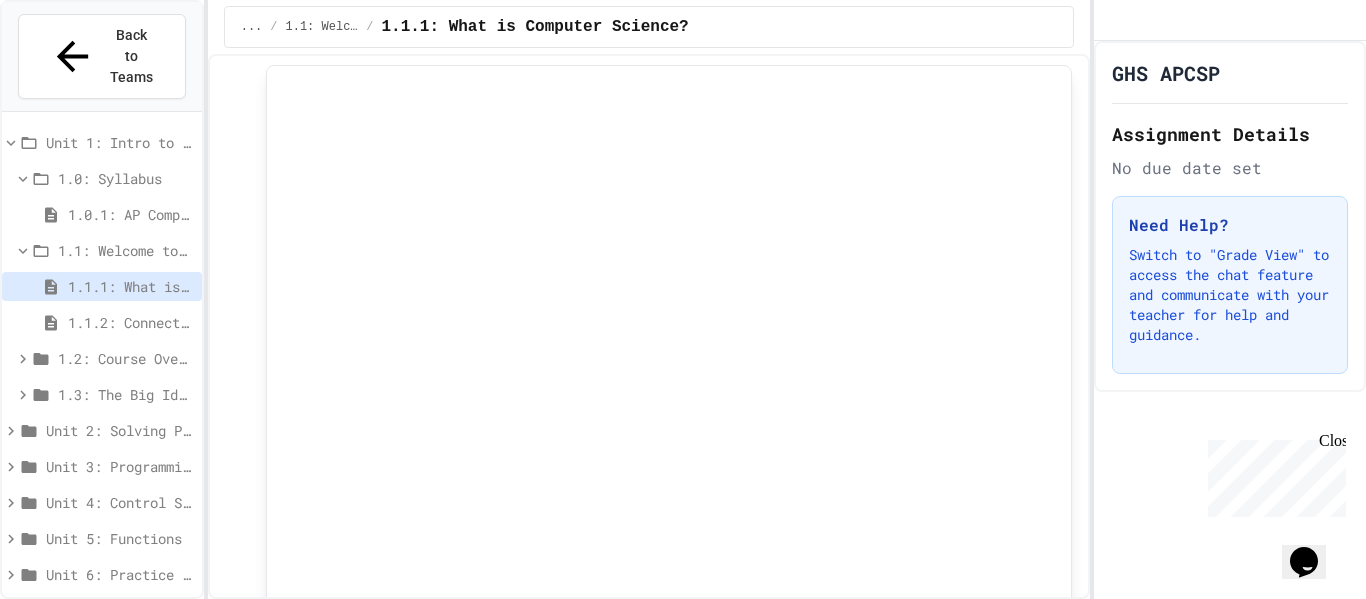 click 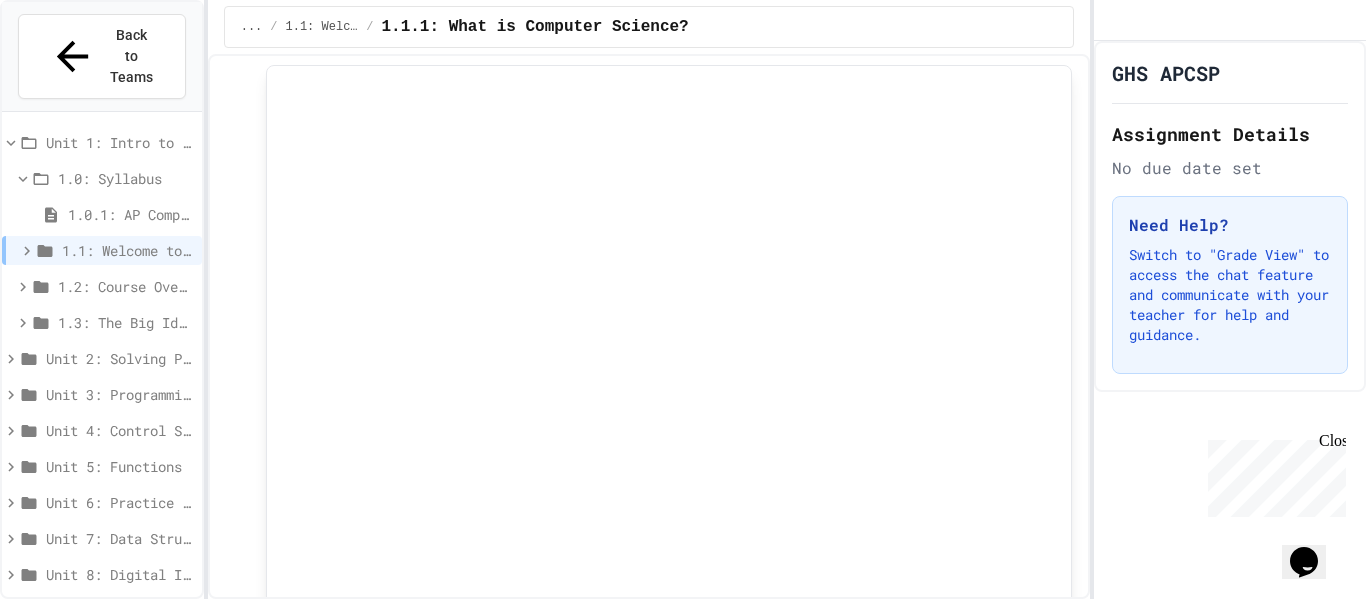 click 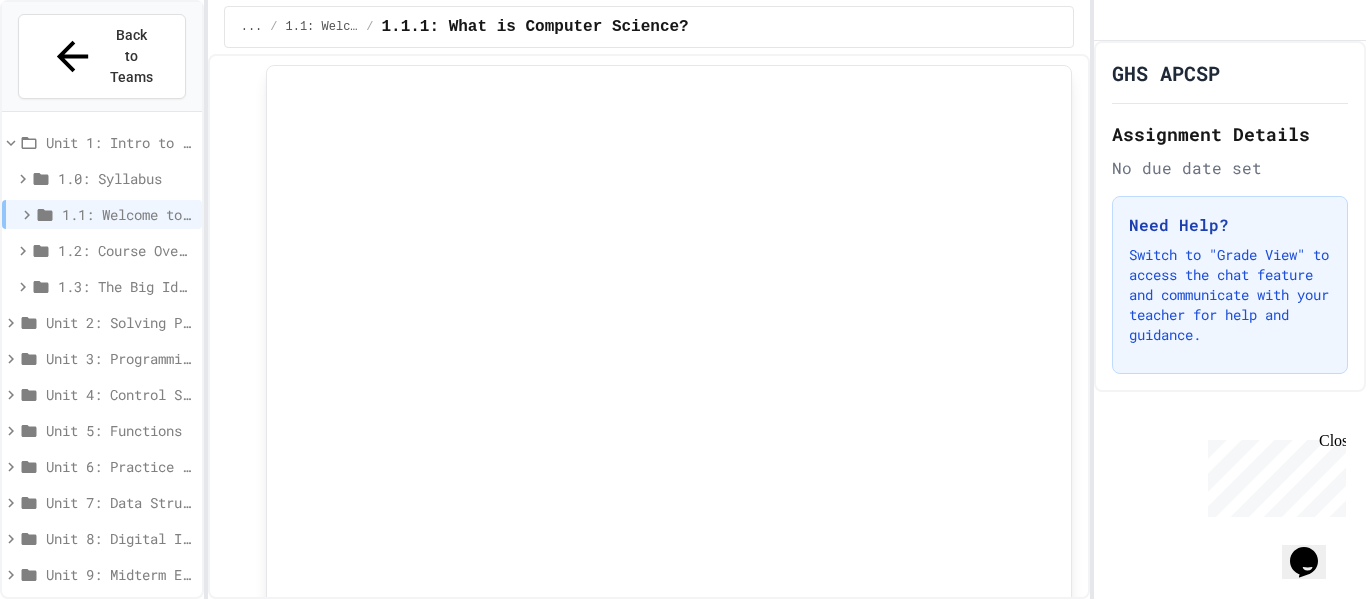 click 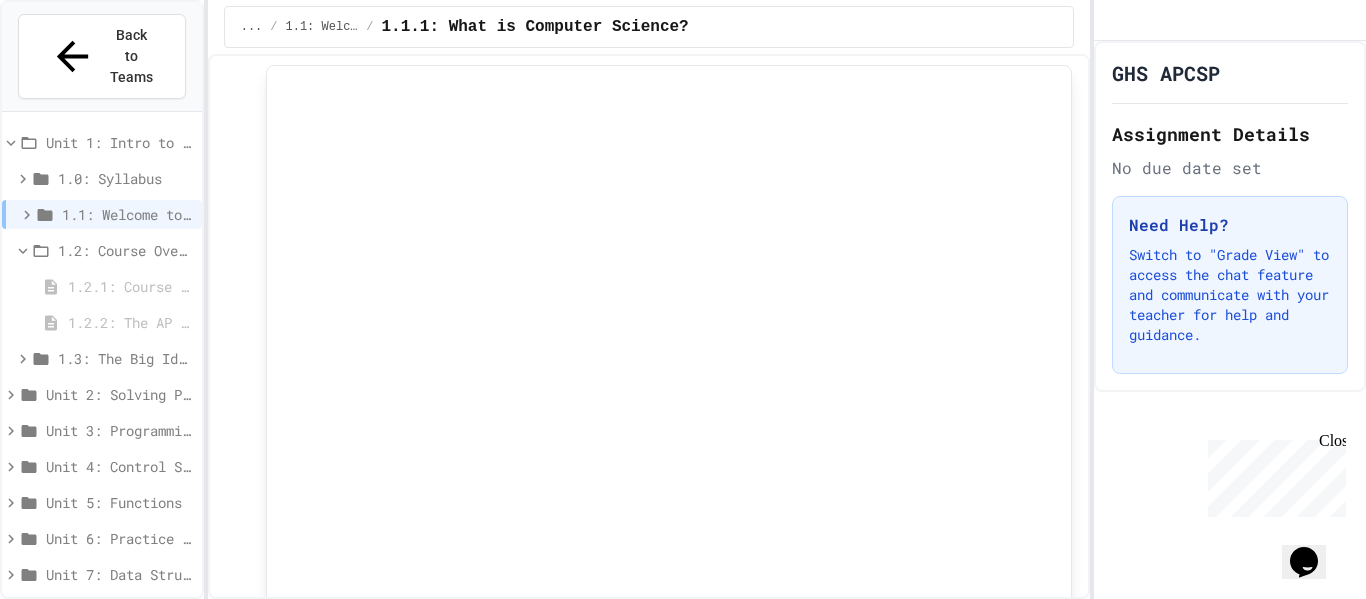click 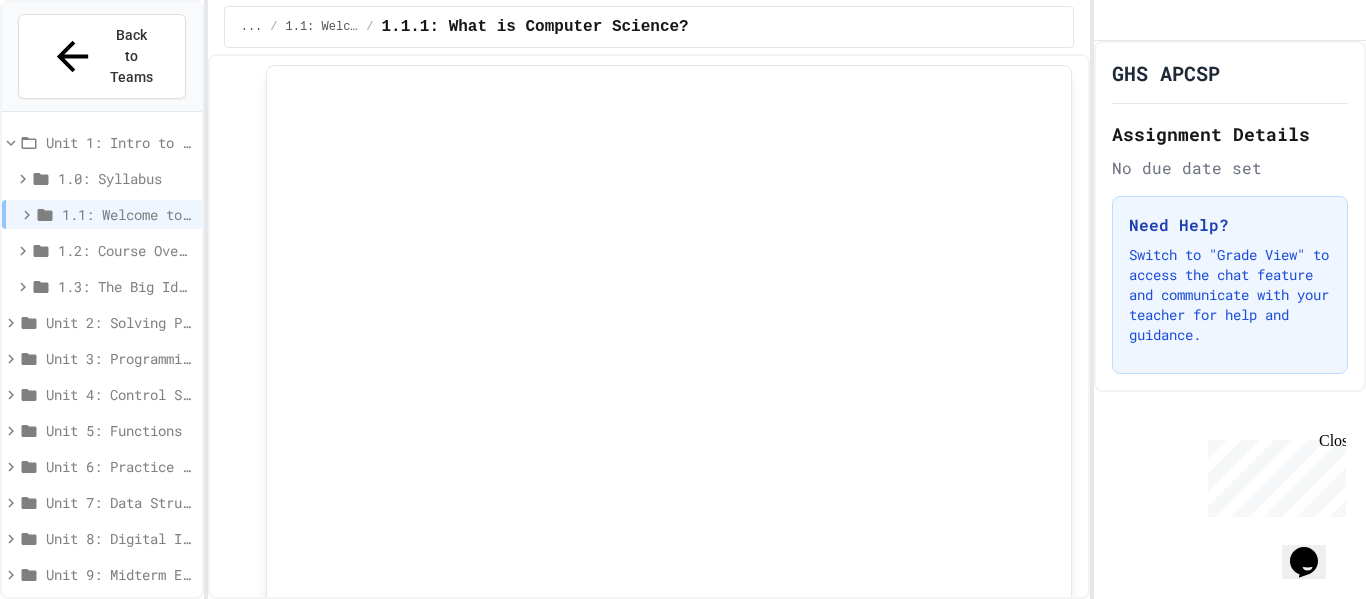 click 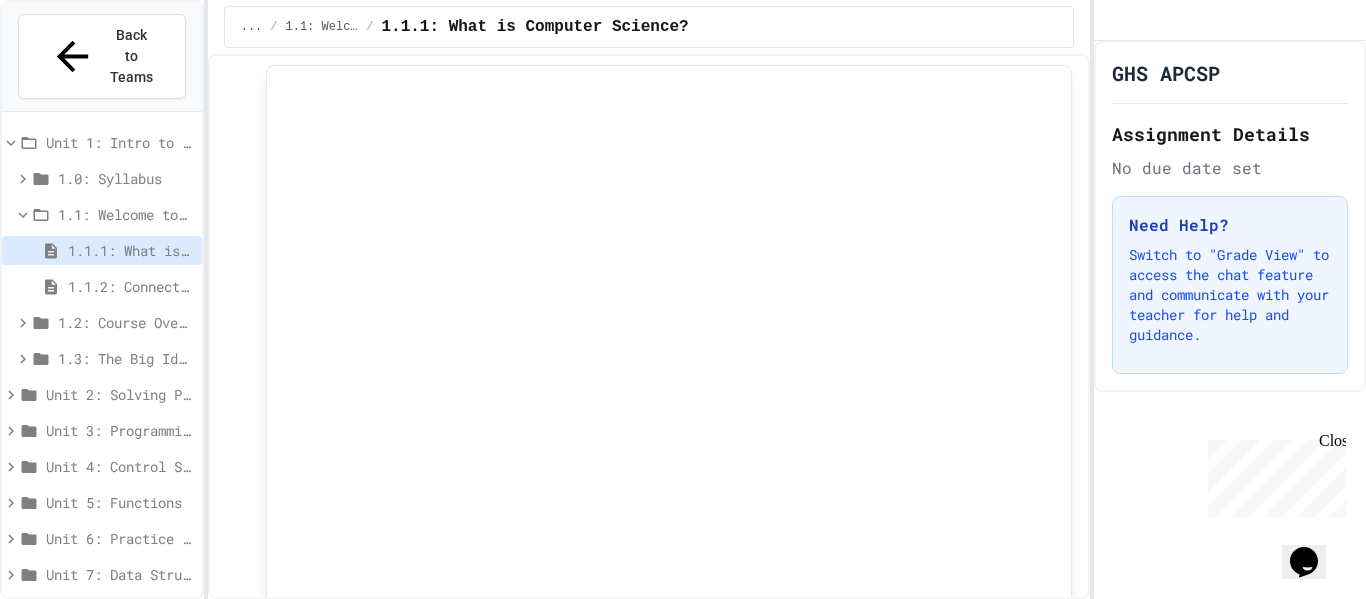 click on "**********" at bounding box center [649, 326] 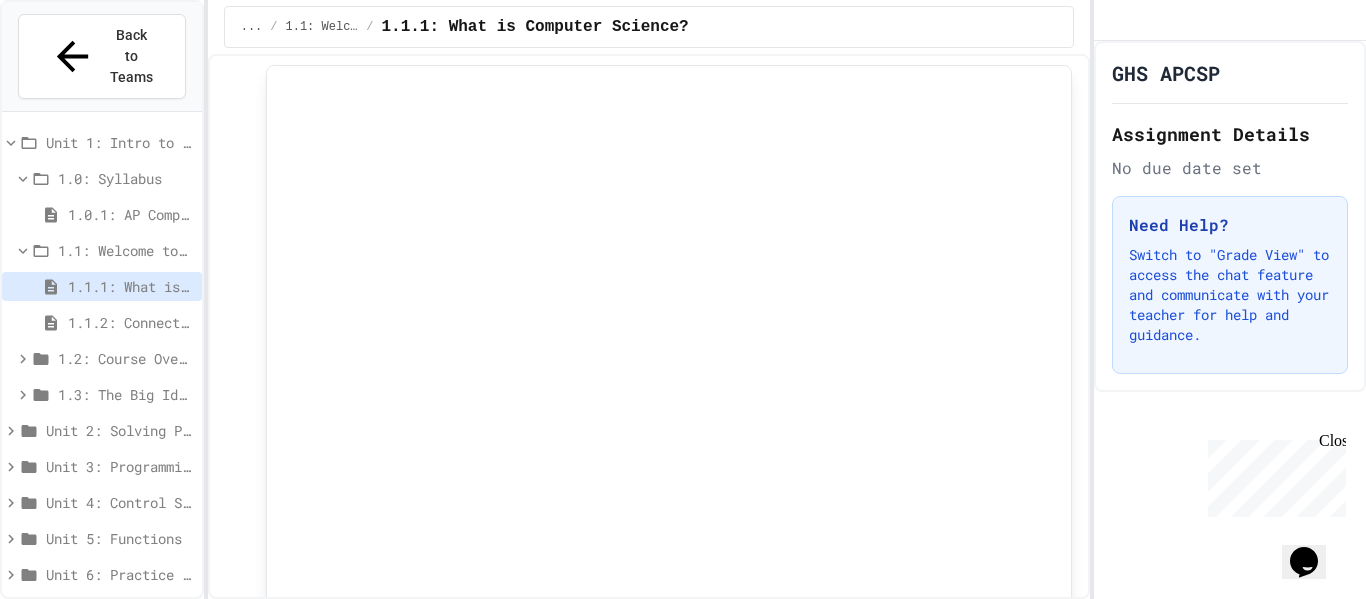 click on "1.0.1: AP Computer Science Principles in Python Course Syllabus" at bounding box center [131, 214] 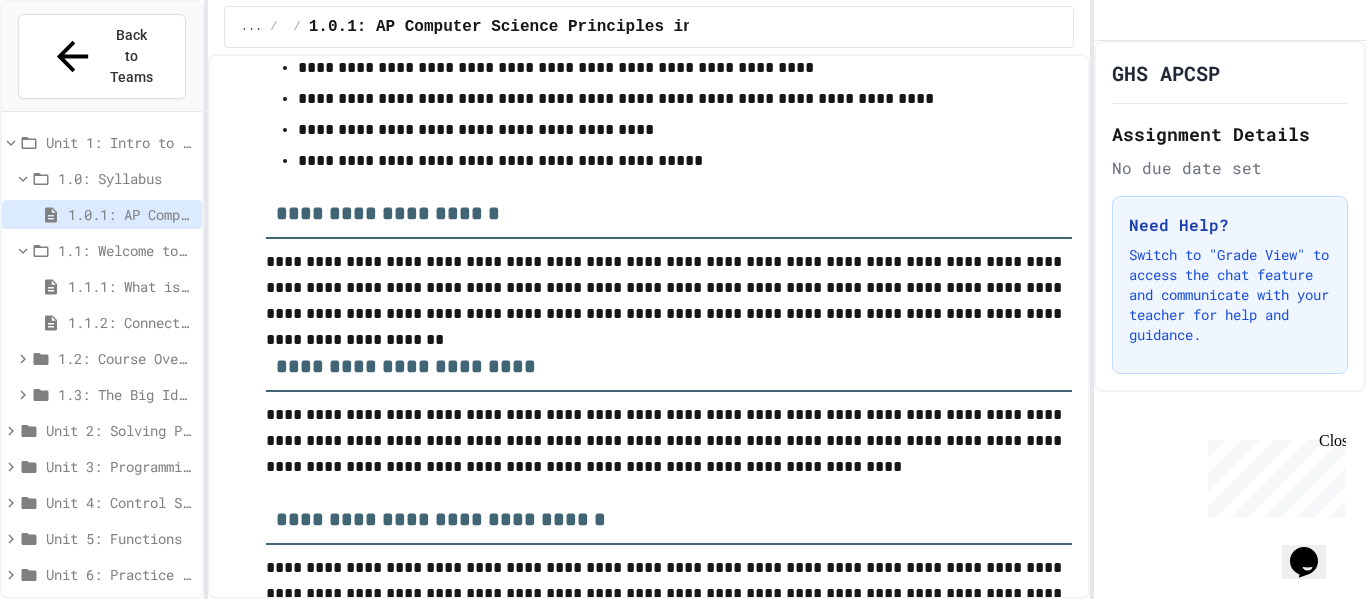 scroll, scrollTop: 0, scrollLeft: 0, axis: both 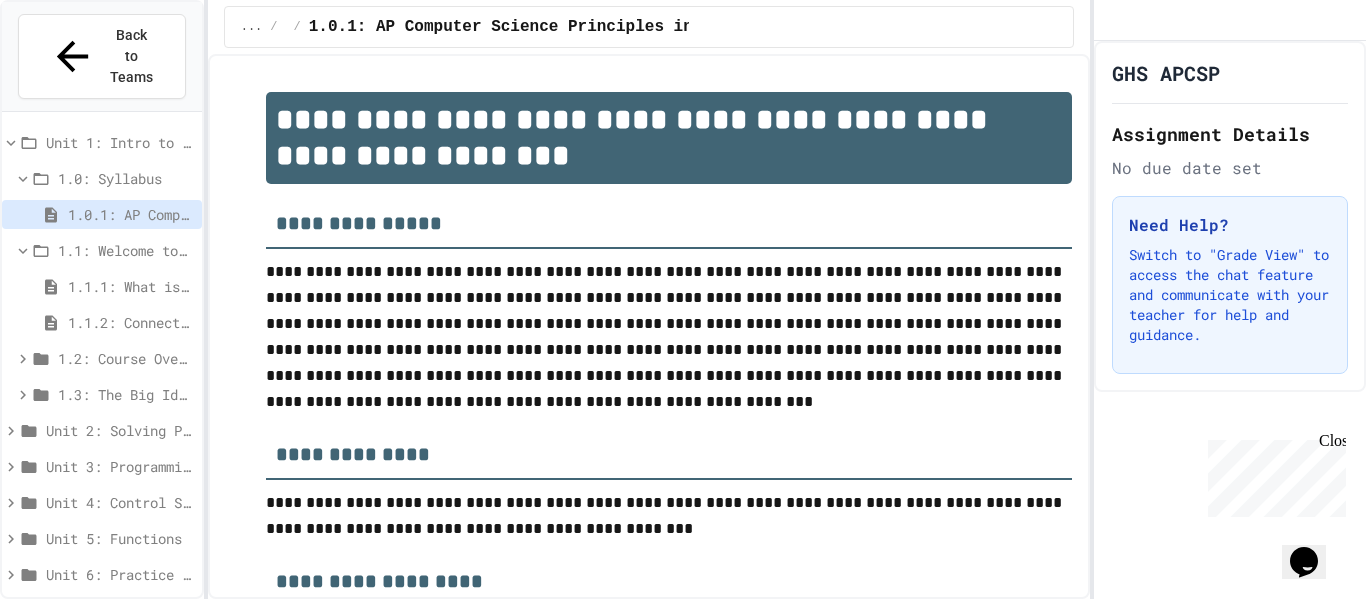 click on "1.1.1: What is Computer Science?" at bounding box center (131, 286) 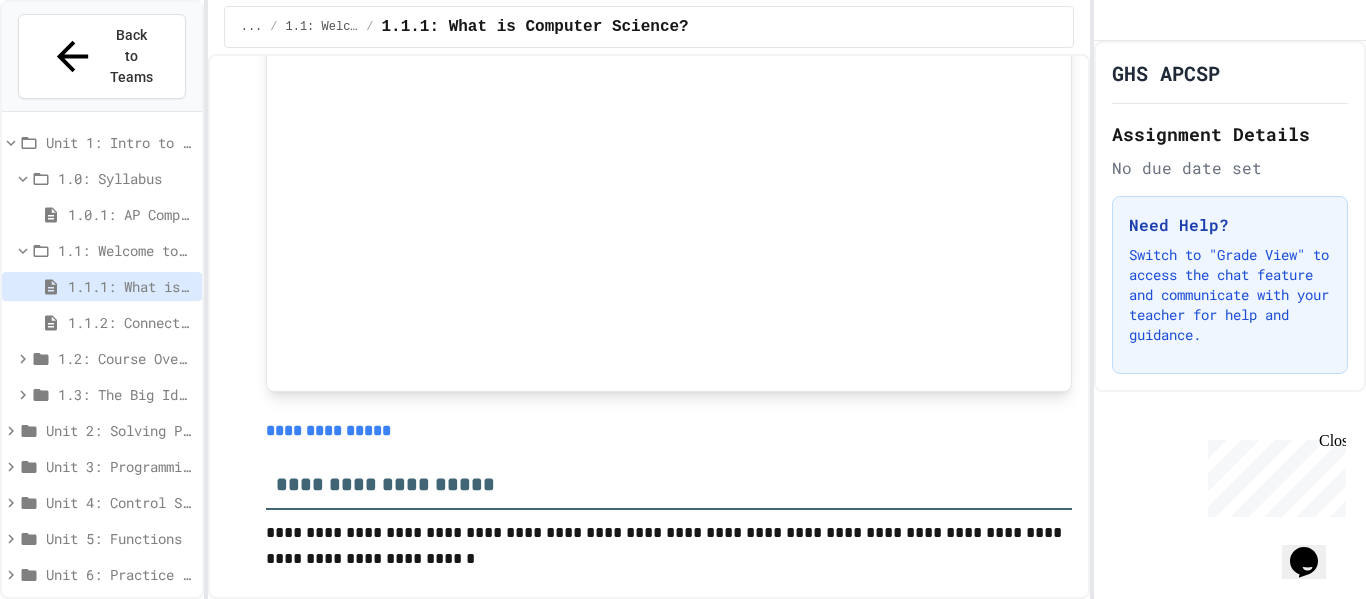 scroll, scrollTop: 2208, scrollLeft: 0, axis: vertical 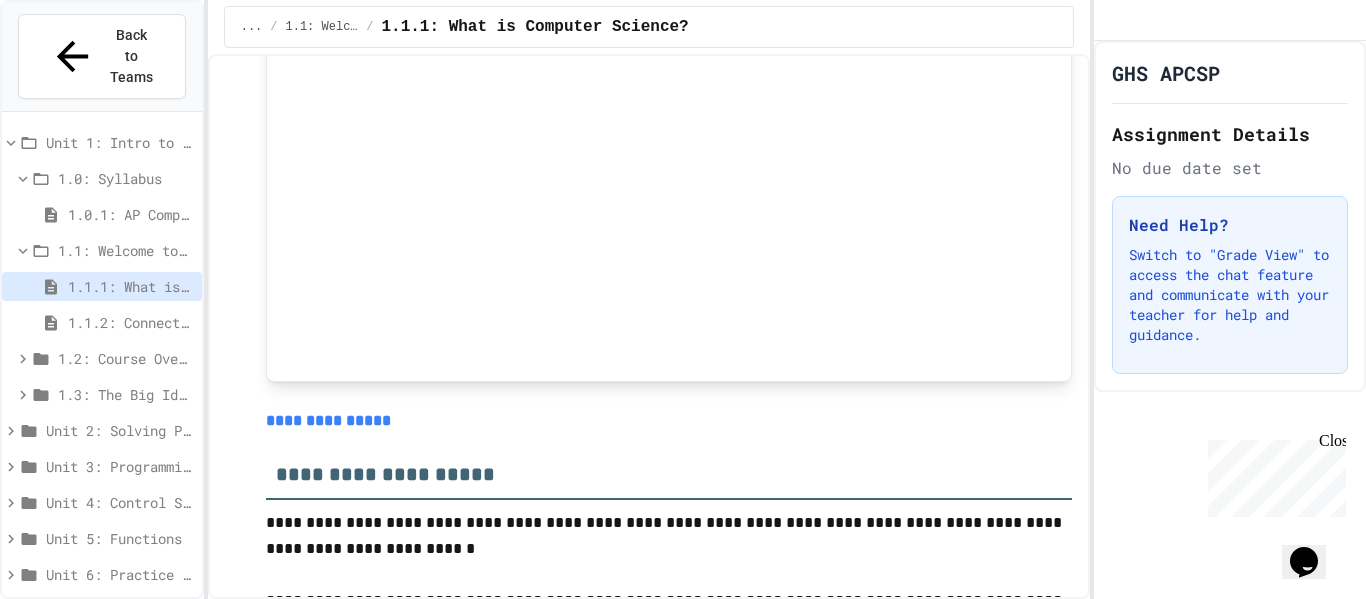 click on "**********" at bounding box center (328, 420) 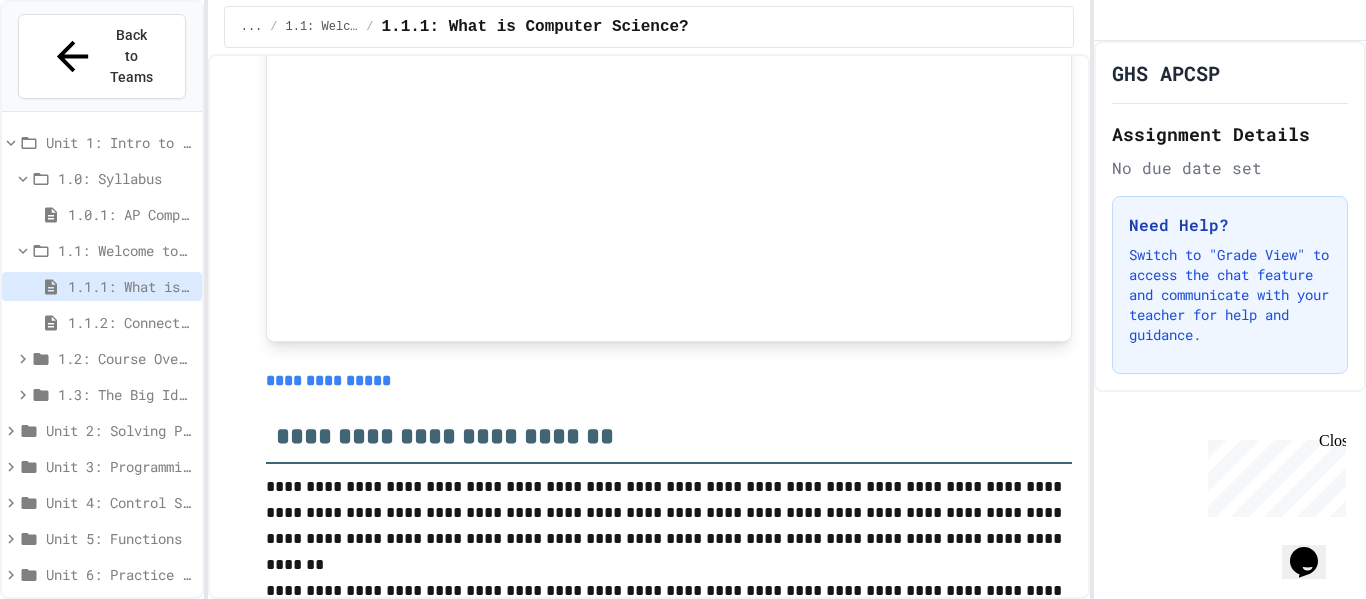 scroll, scrollTop: 7826, scrollLeft: 0, axis: vertical 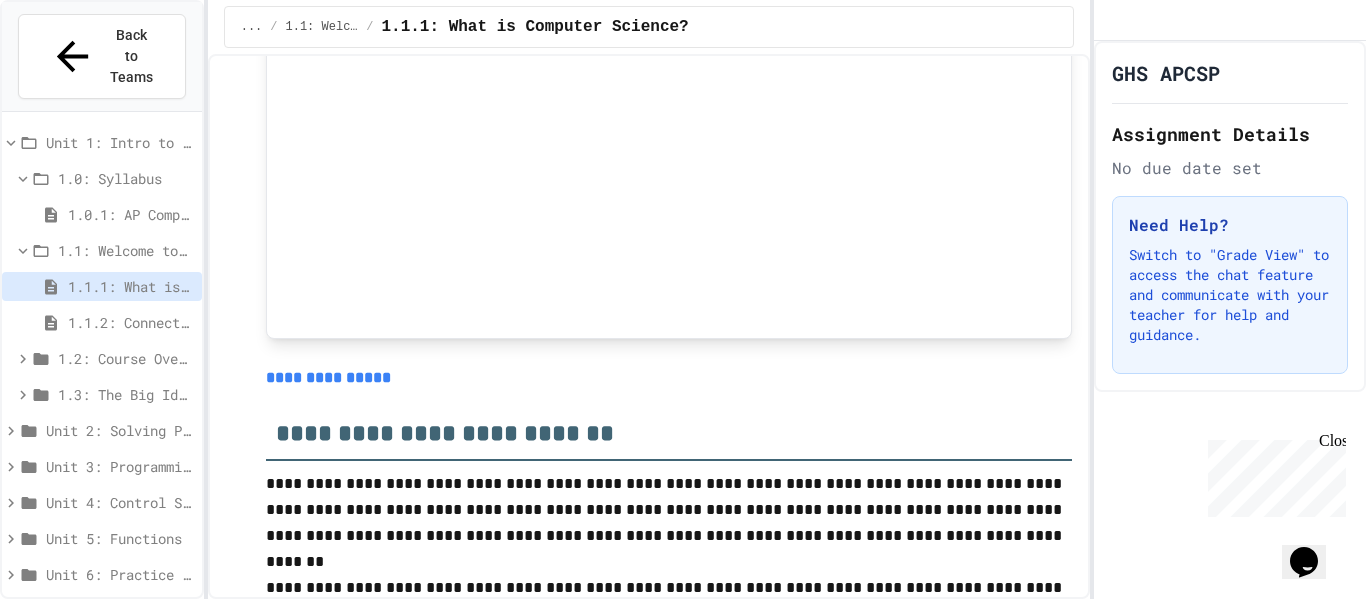 click on "**********" at bounding box center (328, 377) 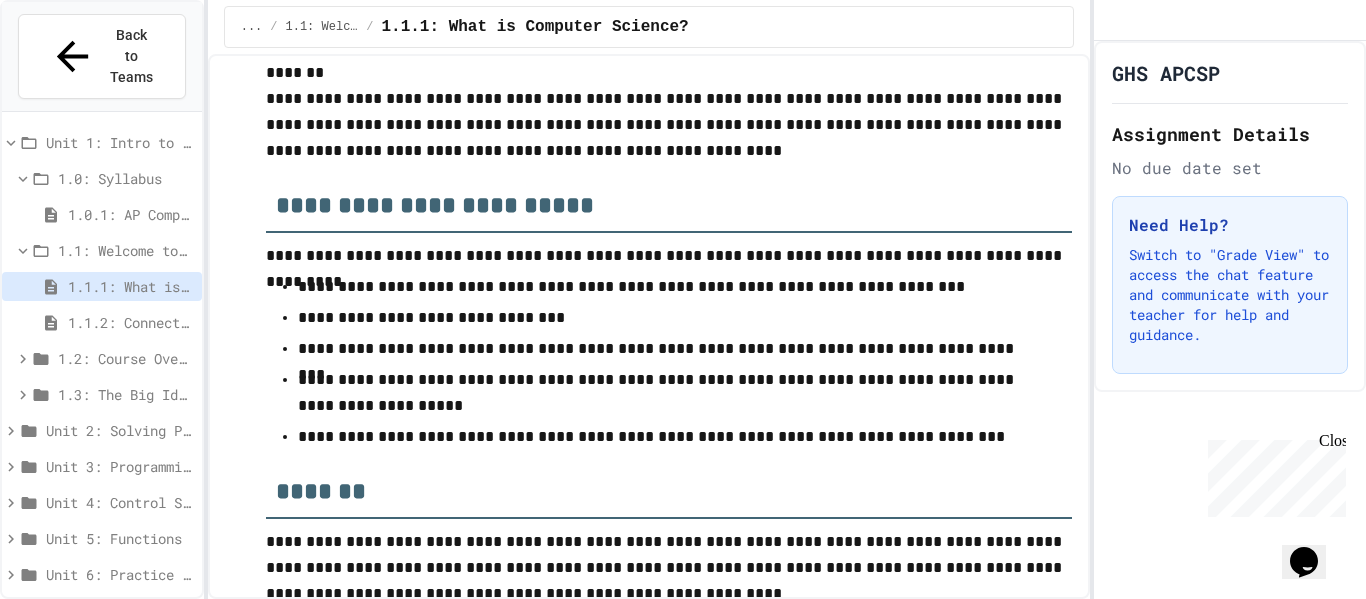scroll, scrollTop: 8389, scrollLeft: 0, axis: vertical 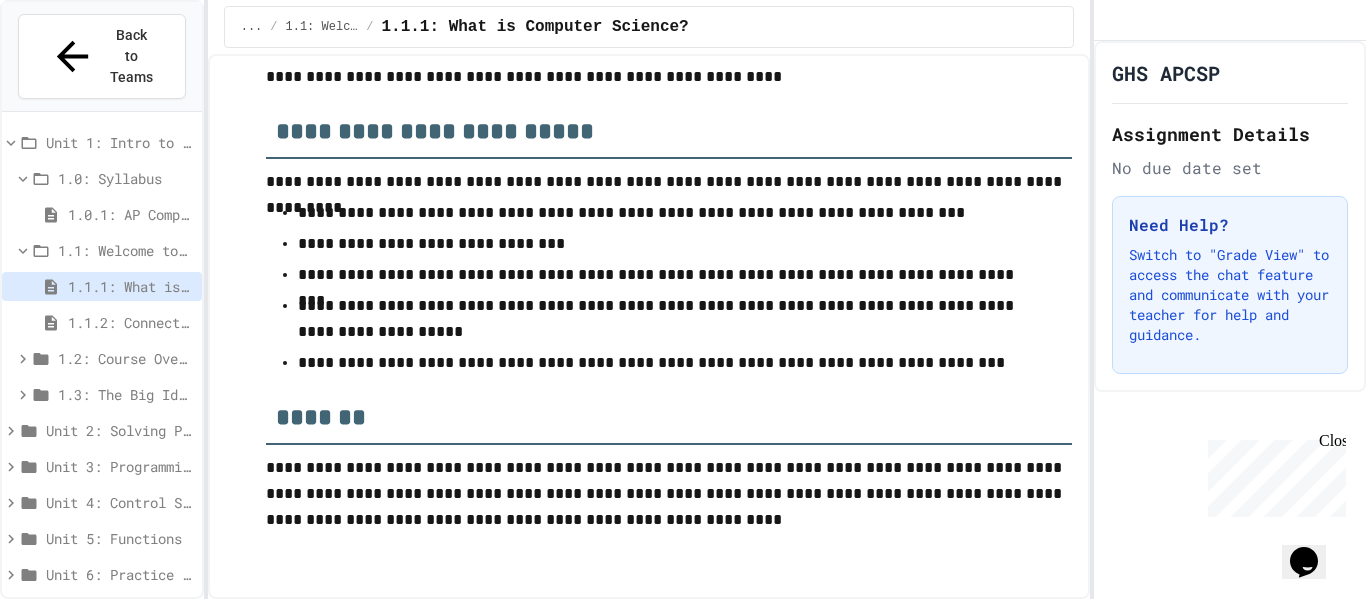click on "1.1.2: Connect with Your World" at bounding box center (131, 322) 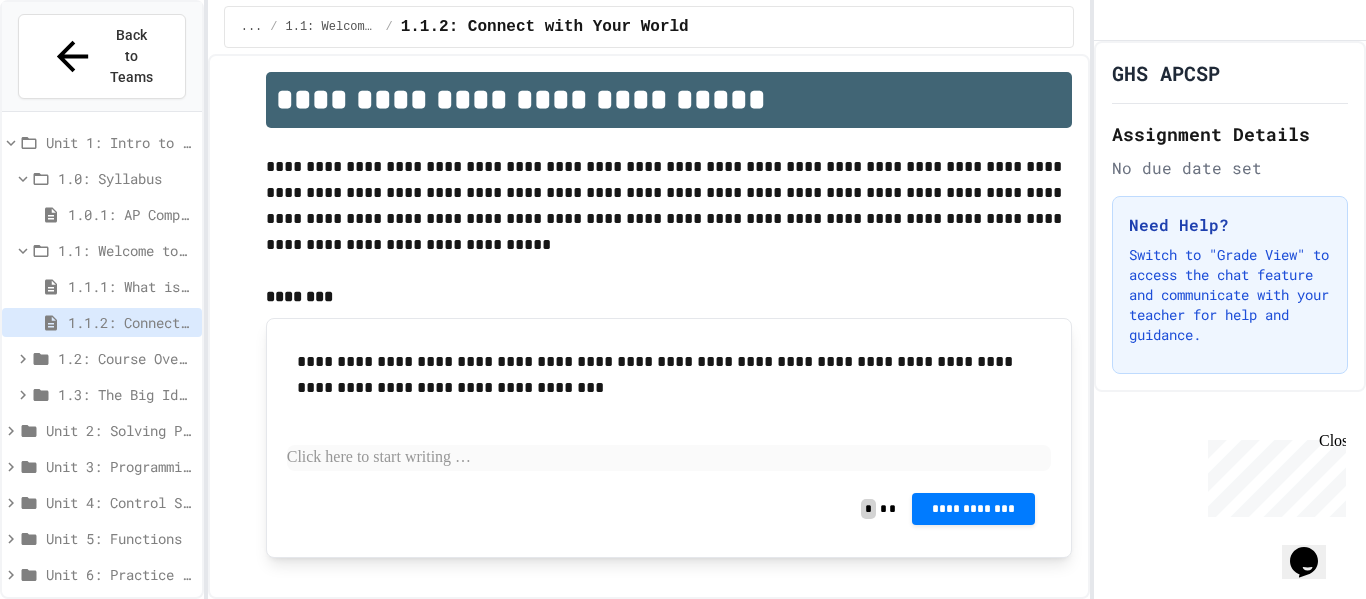 scroll, scrollTop: 17, scrollLeft: 0, axis: vertical 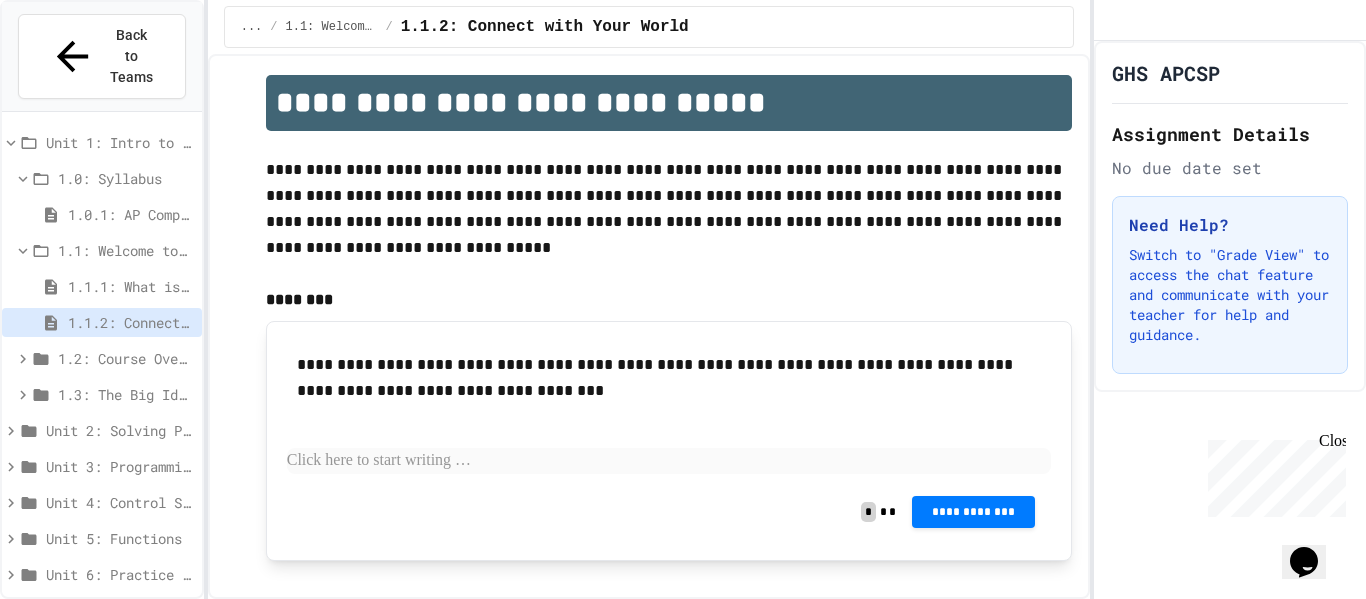 click at bounding box center [669, 461] 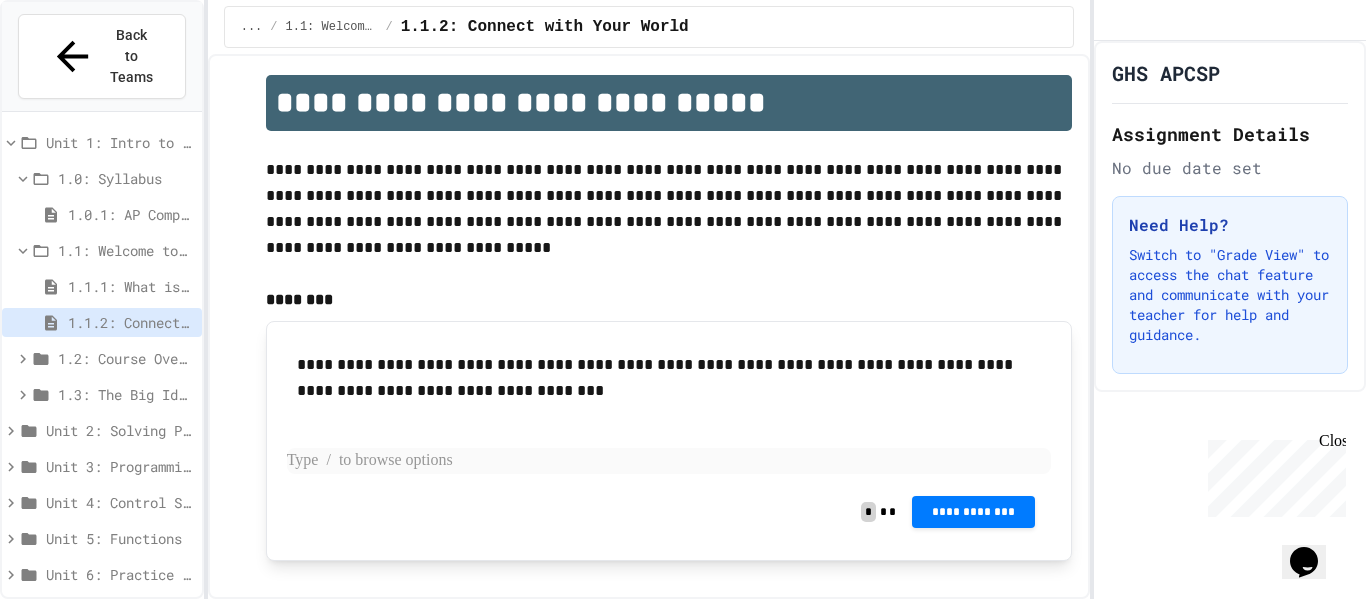 scroll, scrollTop: 57, scrollLeft: 0, axis: vertical 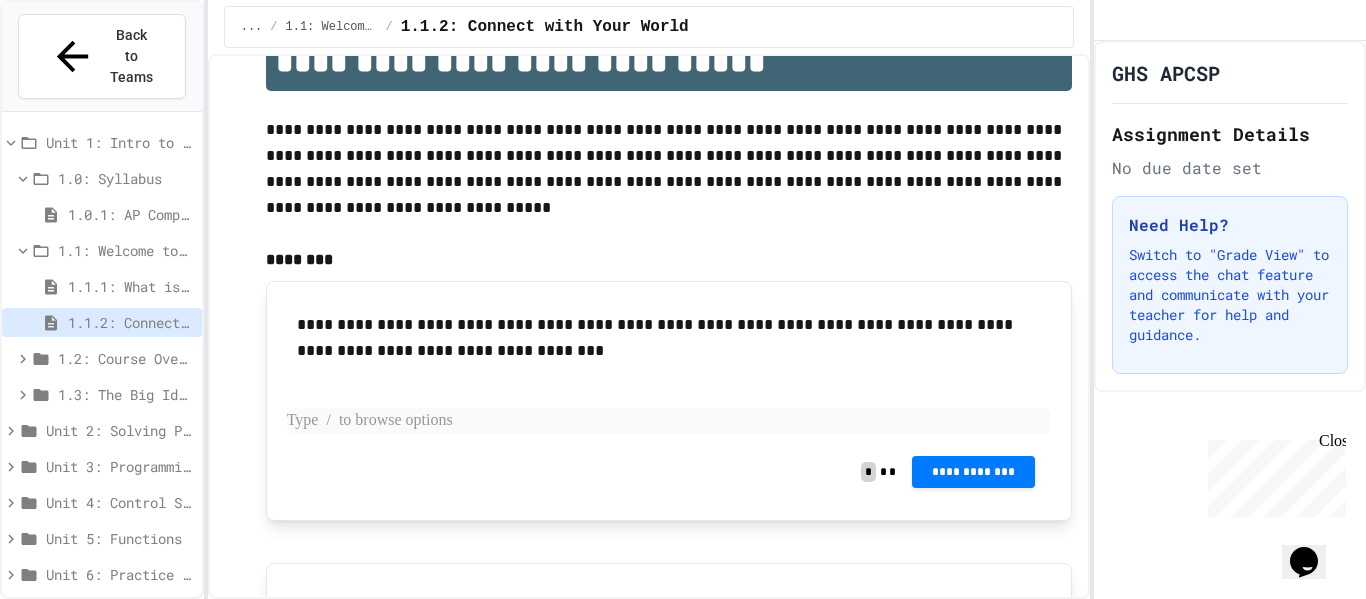 type 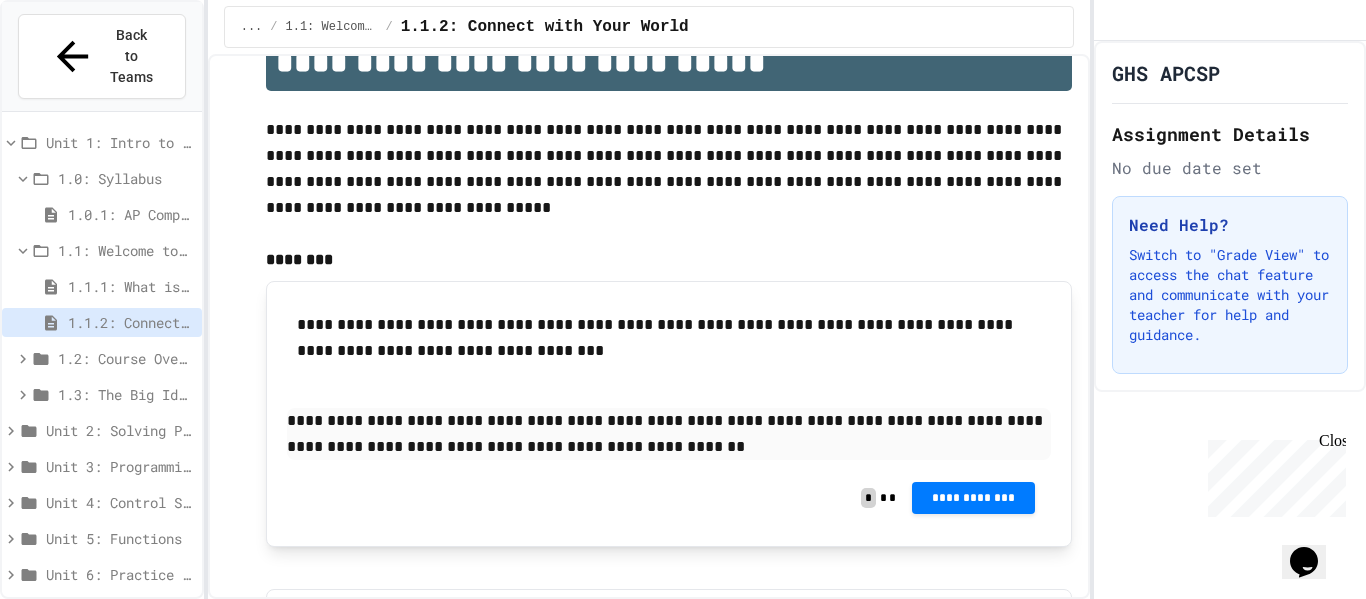 click on "**********" at bounding box center (669, 434) 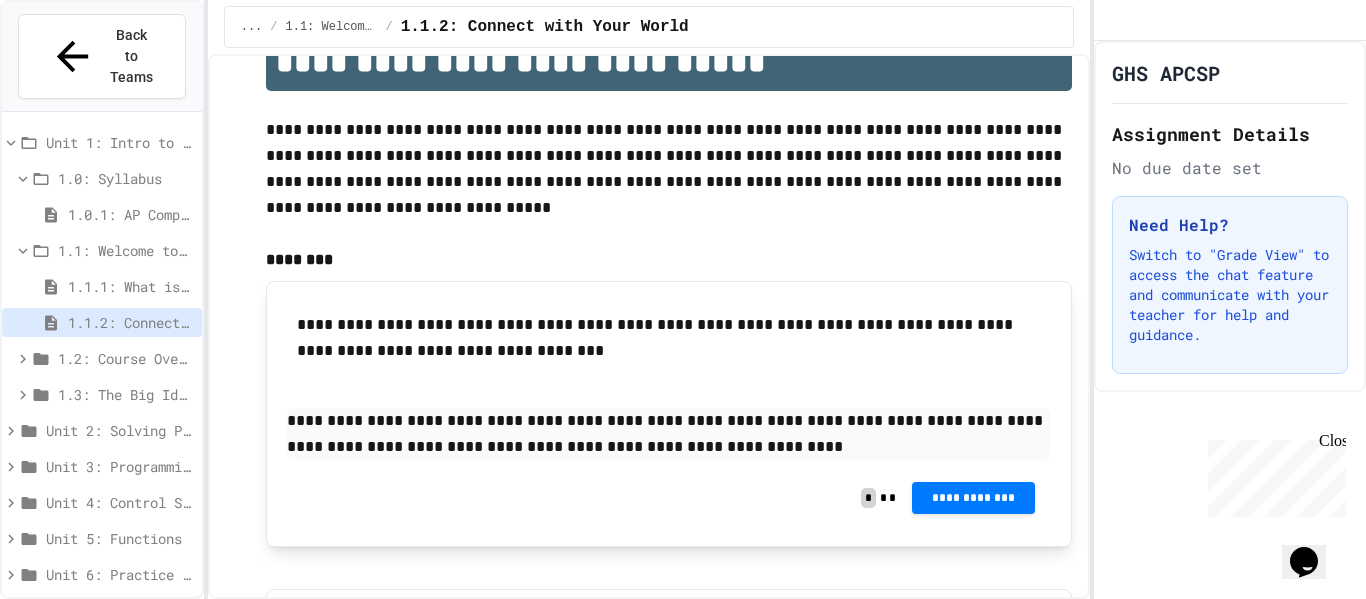 click on "**********" at bounding box center [669, 434] 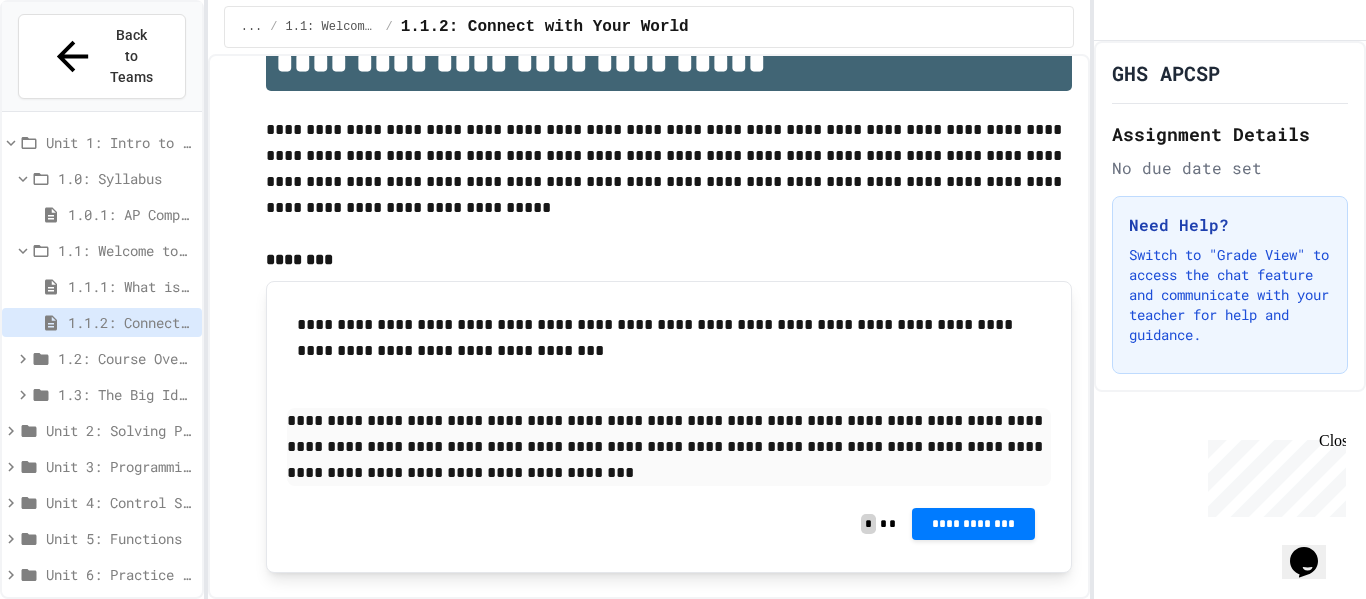 click on "**********" at bounding box center (669, 447) 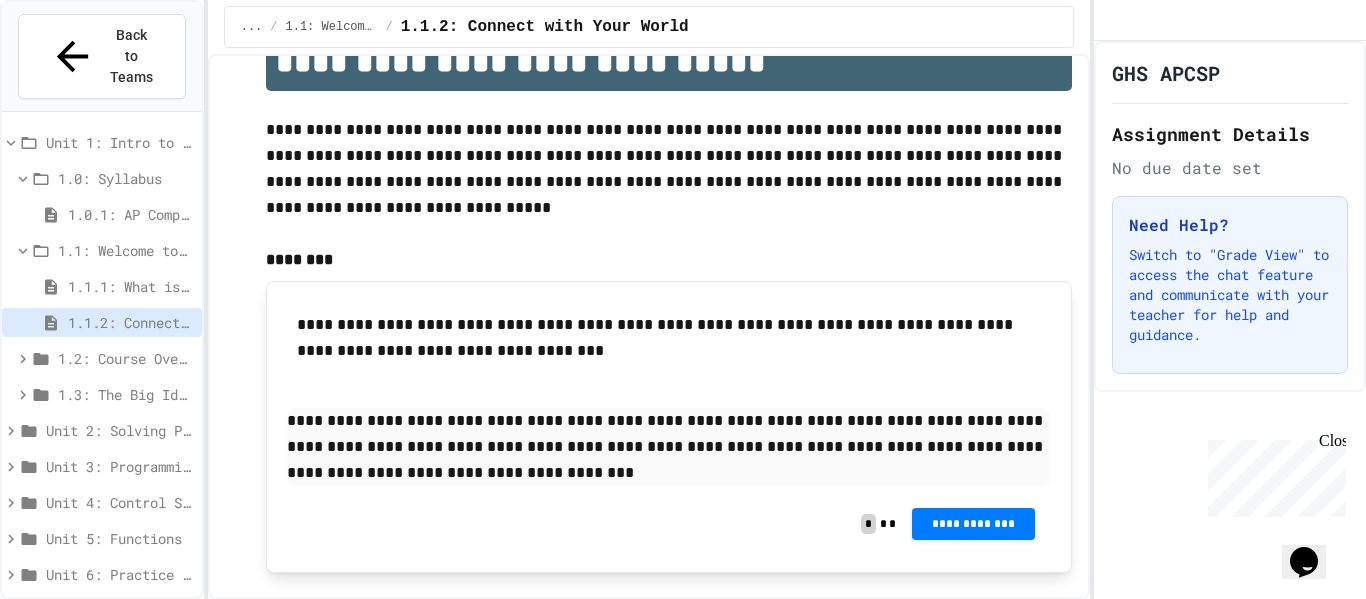 click on "**********" at bounding box center (683, 299) 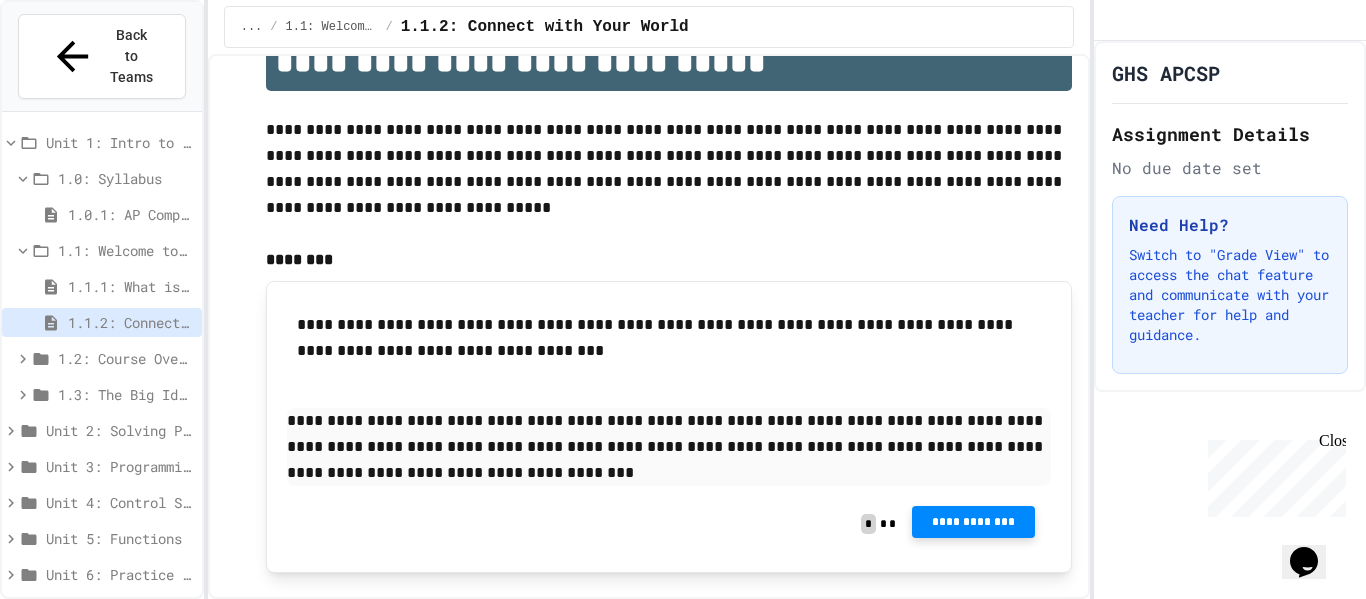click on "**********" at bounding box center [973, 522] 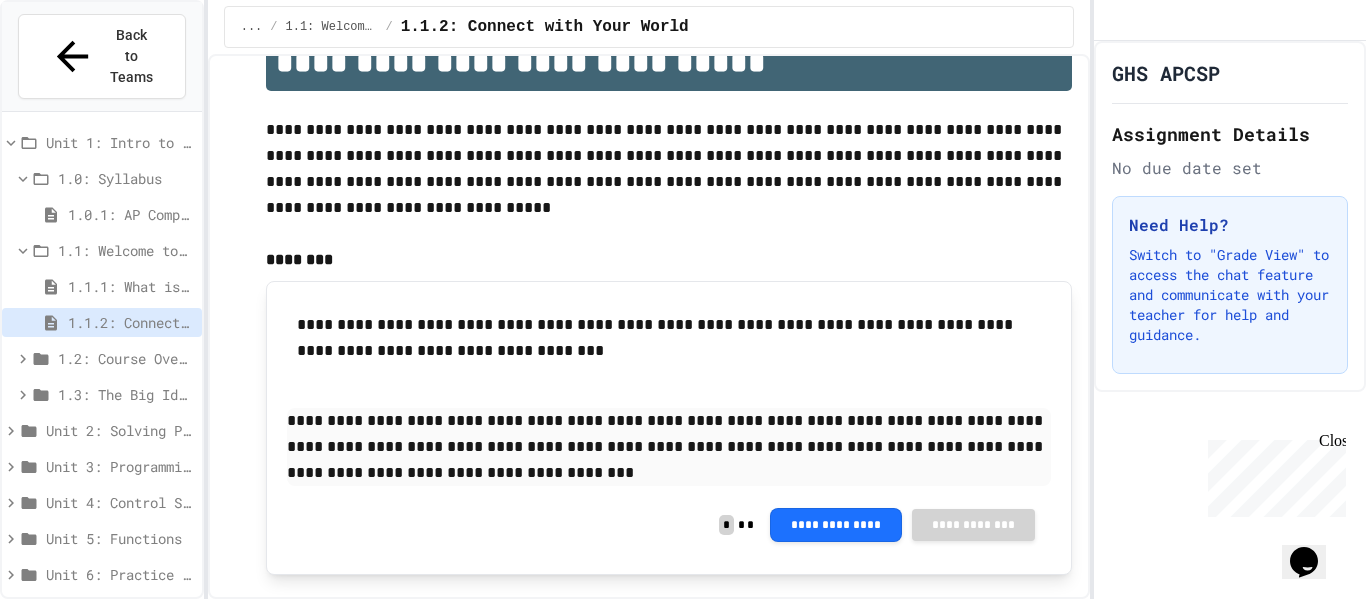 click 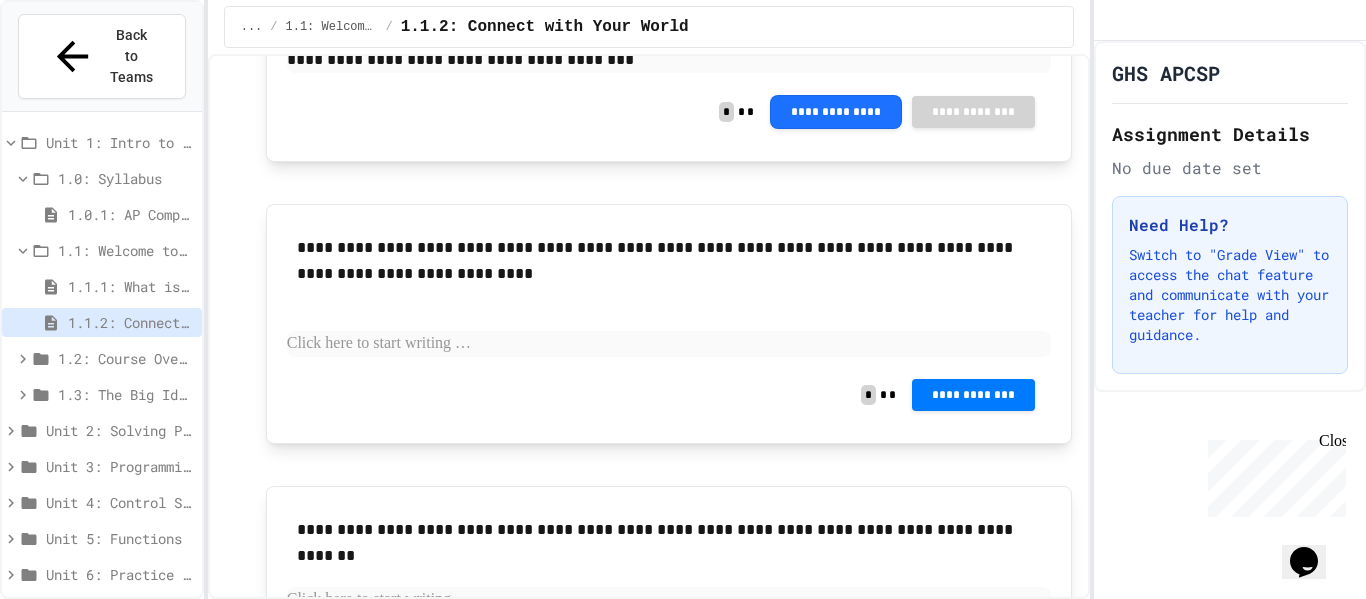 scroll, scrollTop: 473, scrollLeft: 0, axis: vertical 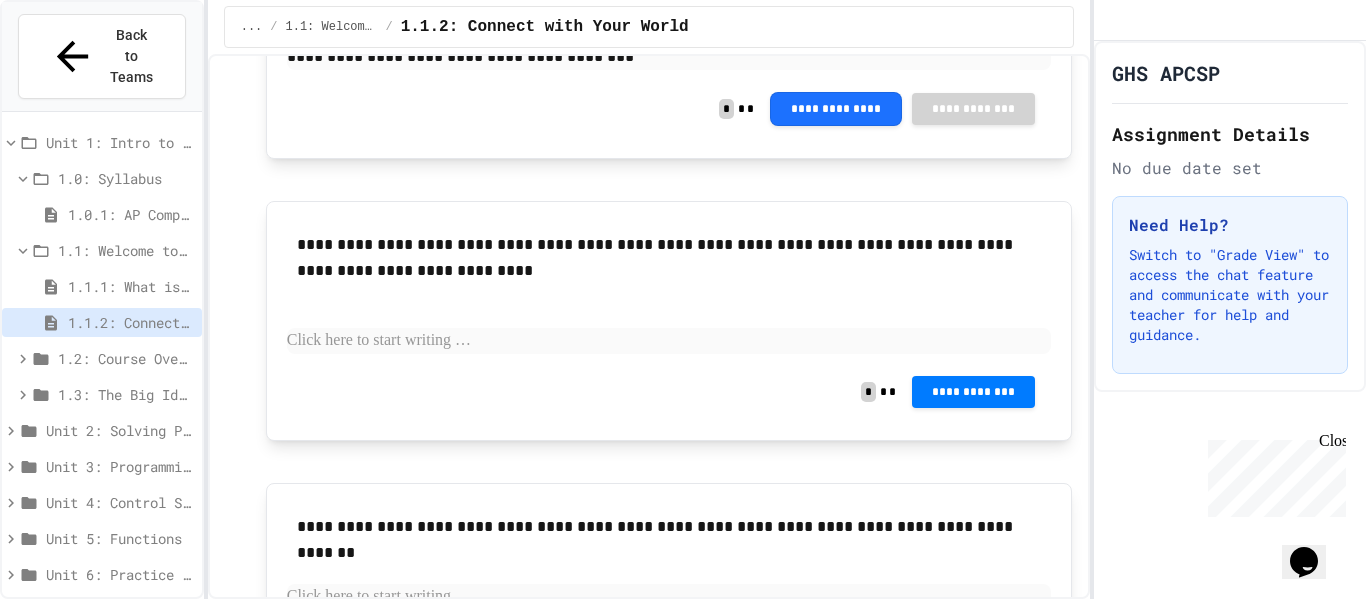 click on "**********" at bounding box center (669, 392) 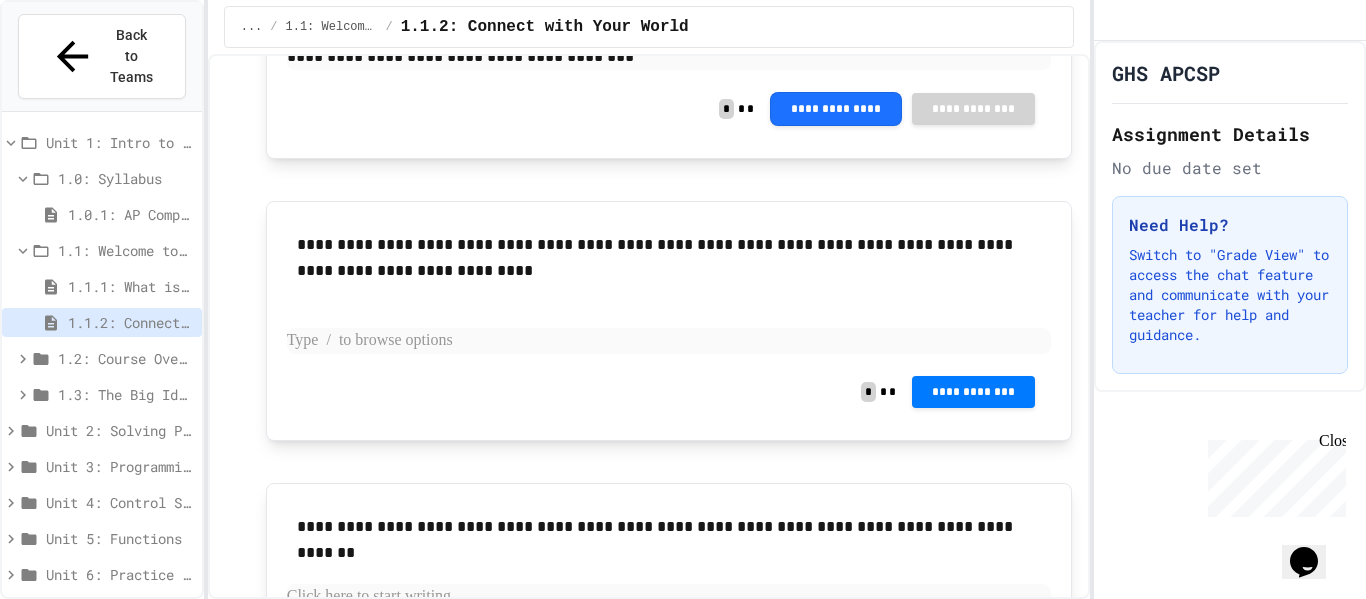 type 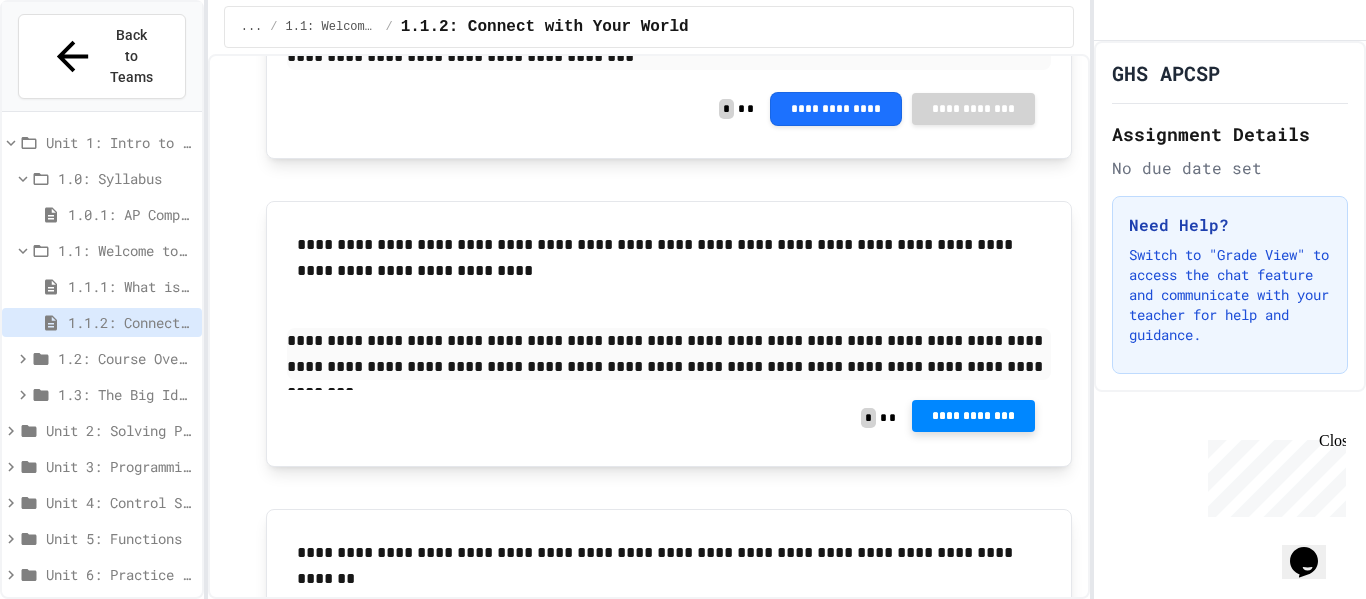 click on "**********" at bounding box center (973, 416) 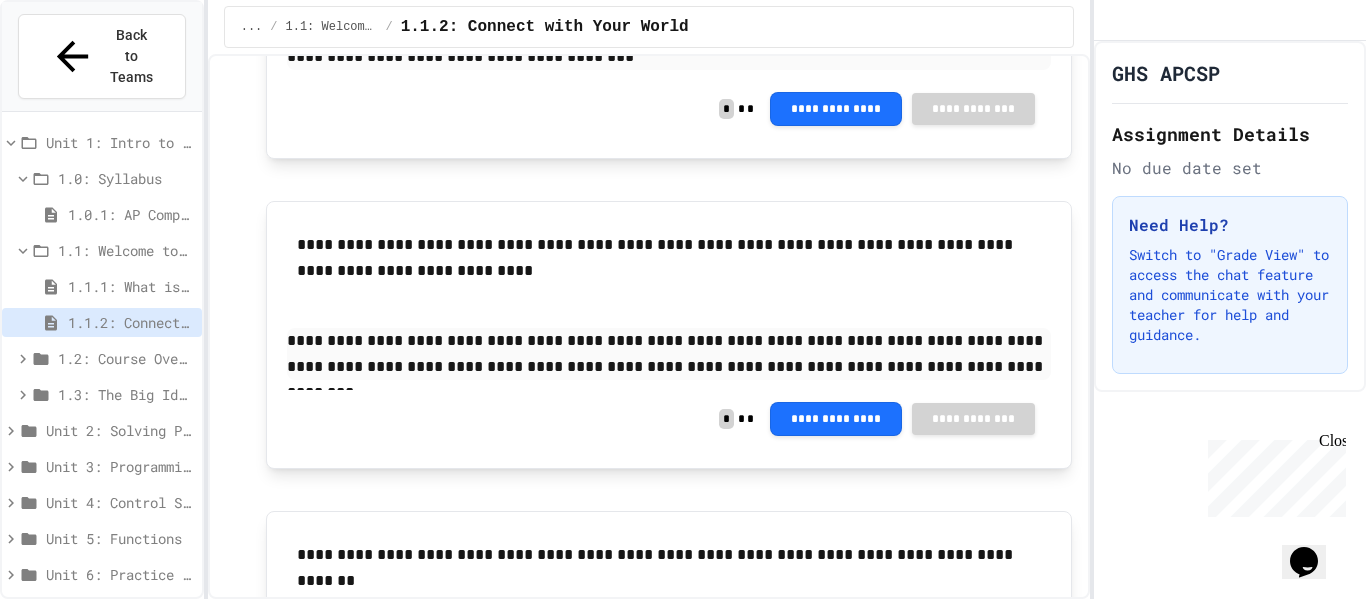click 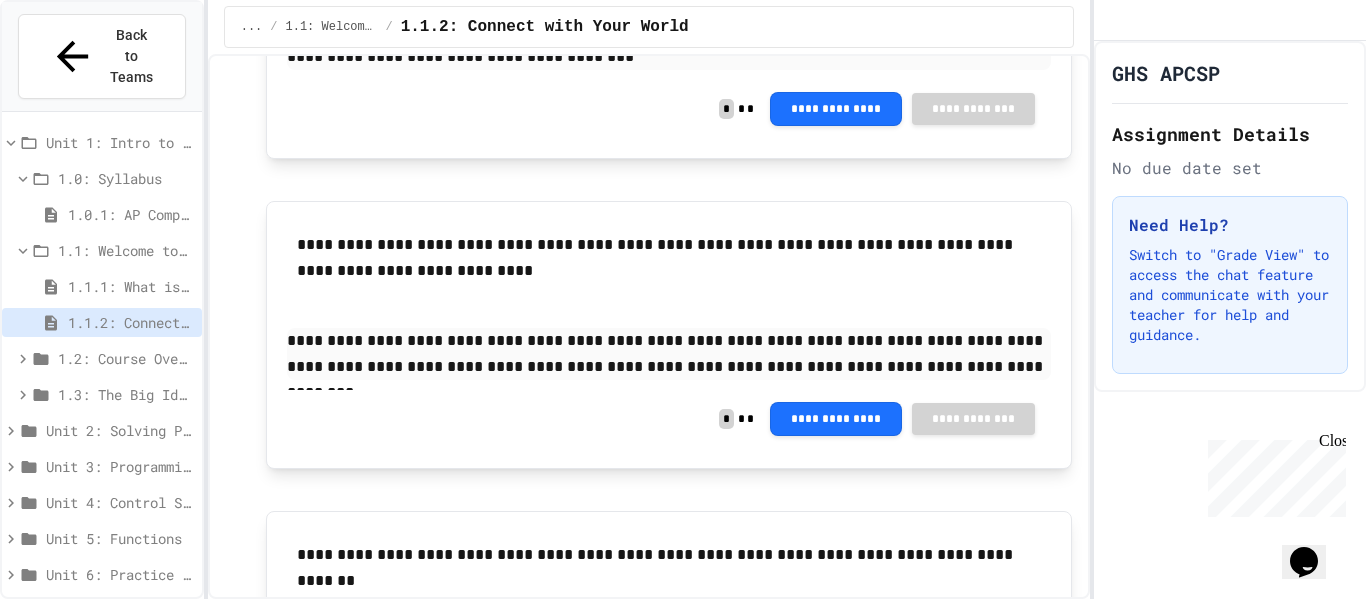 scroll, scrollTop: 672, scrollLeft: 0, axis: vertical 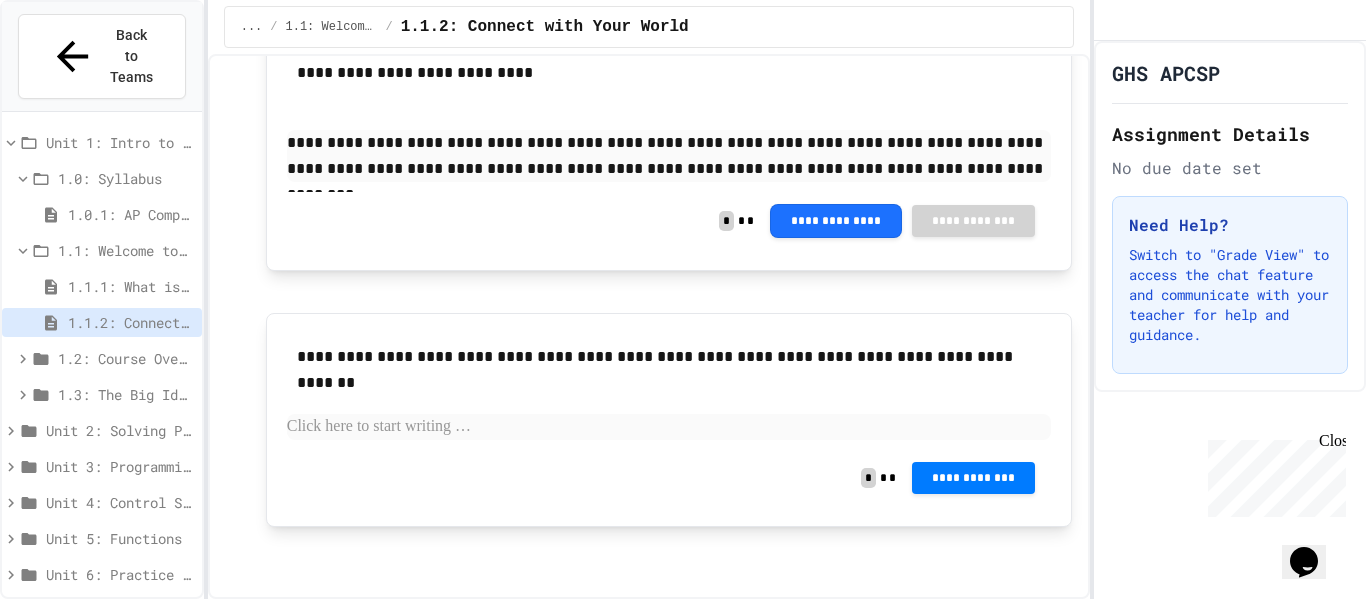 click at bounding box center (669, 427) 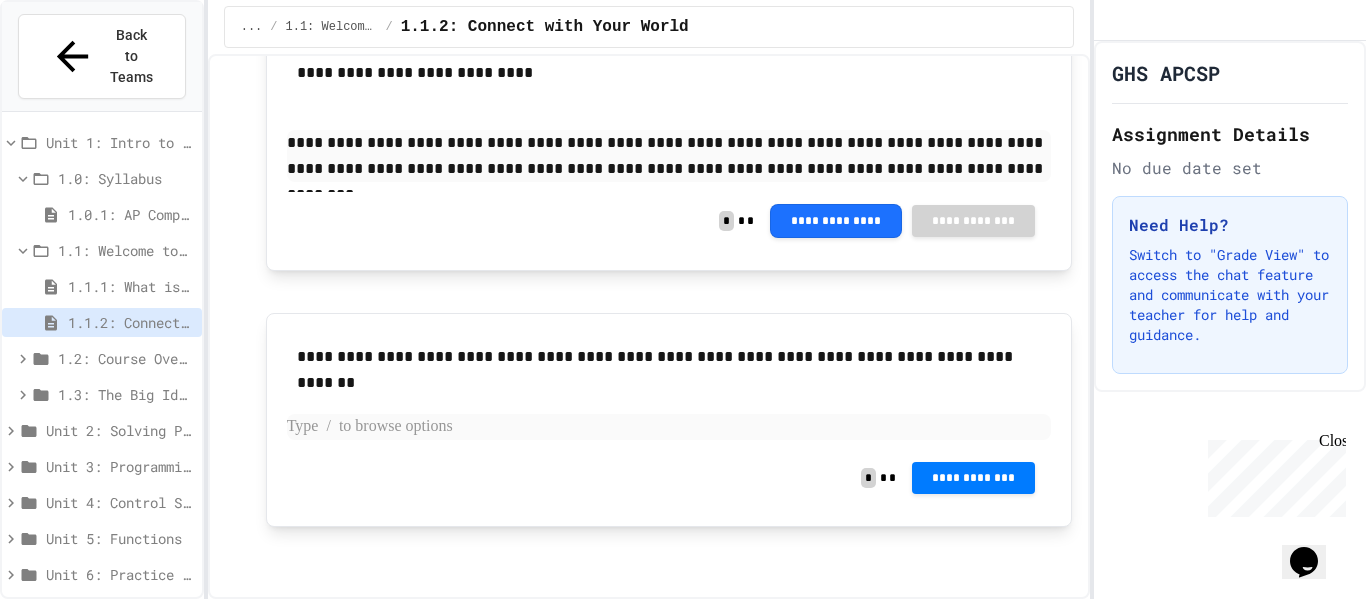 type 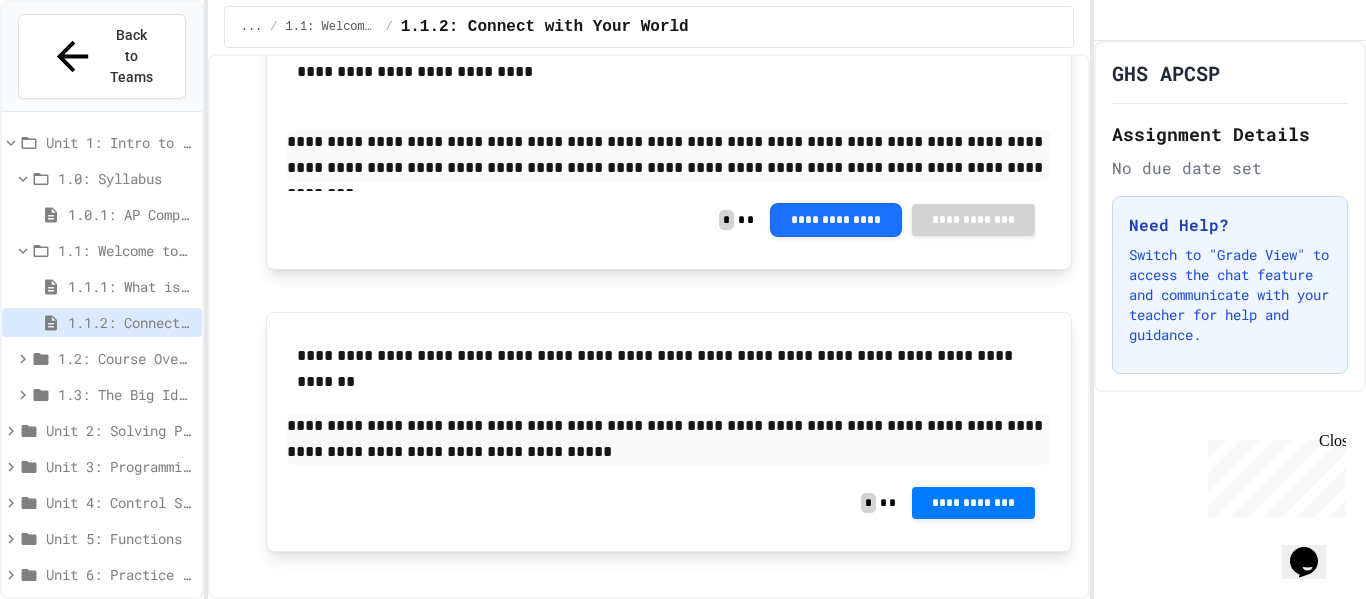 click on "**********" at bounding box center (669, 439) 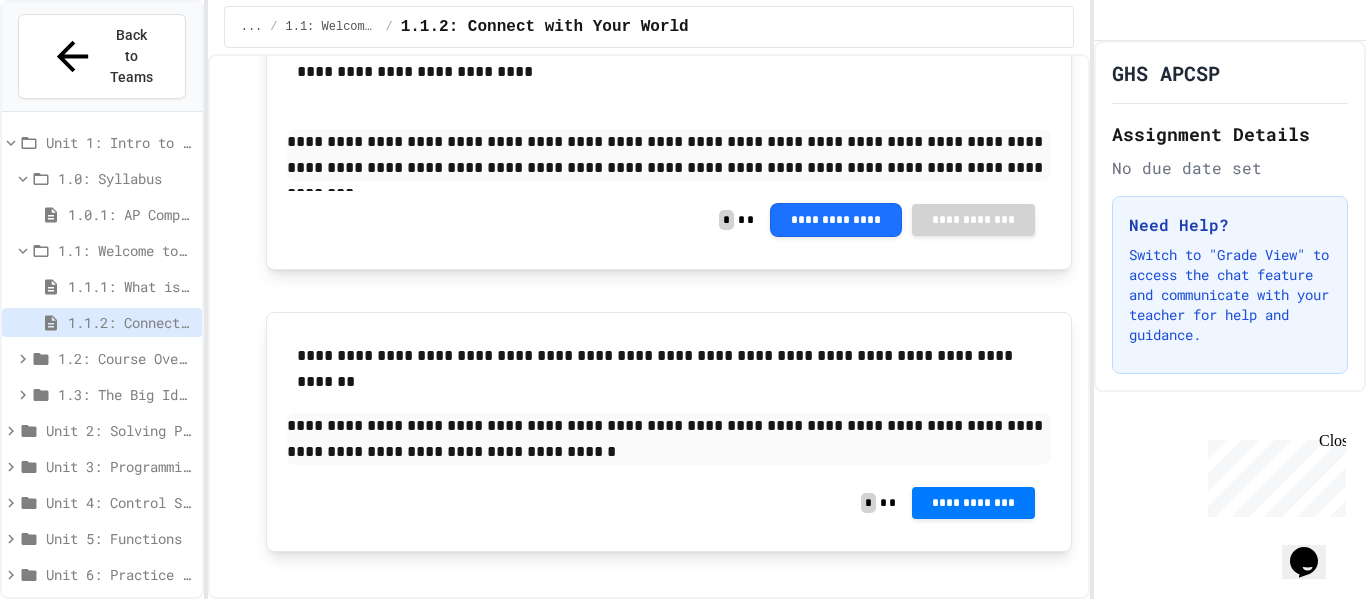 click on "**********" at bounding box center (669, 503) 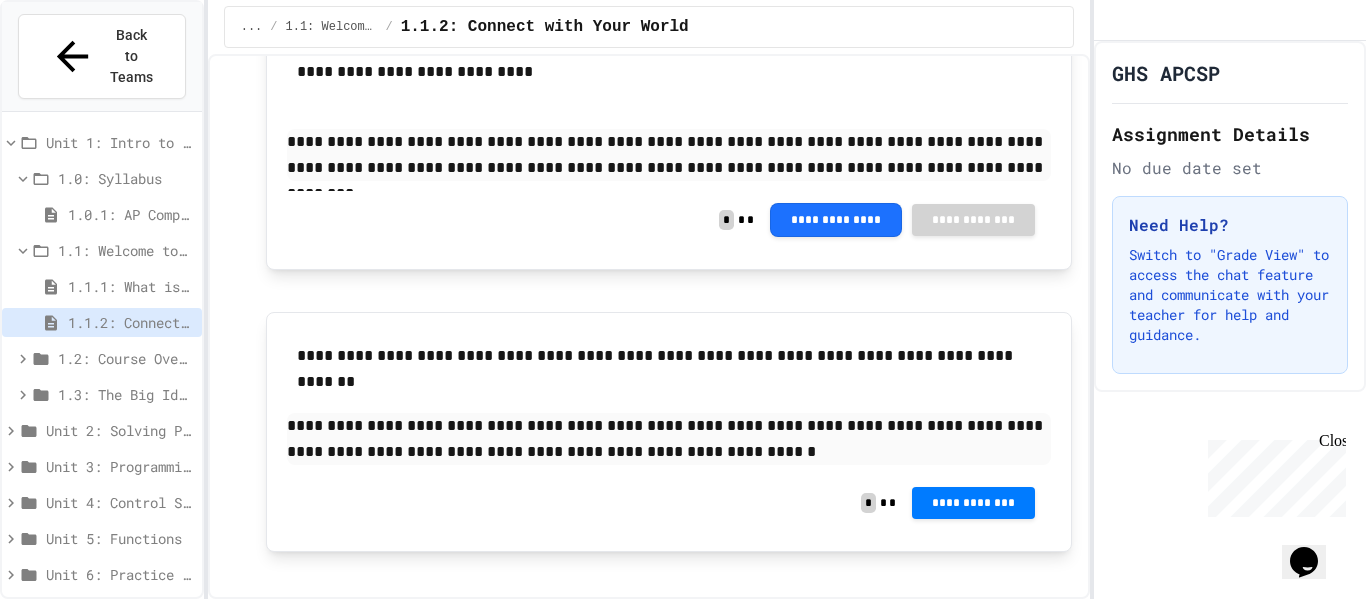 click at bounding box center [669, 573] 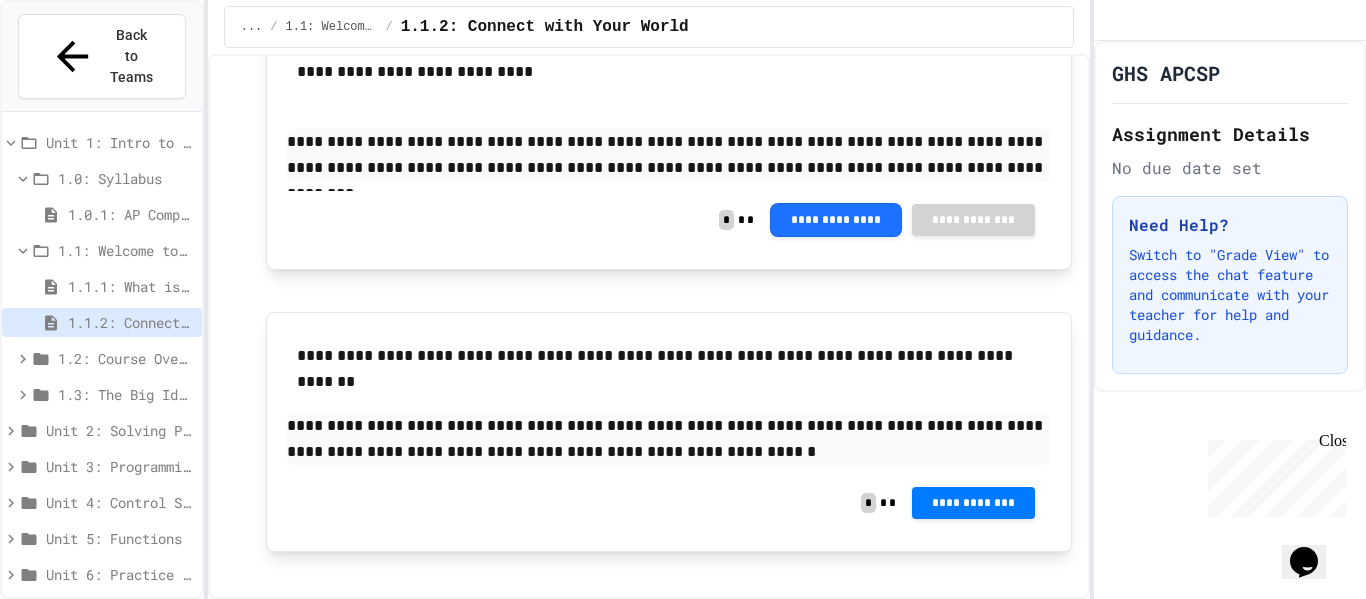 scroll, scrollTop: 698, scrollLeft: 0, axis: vertical 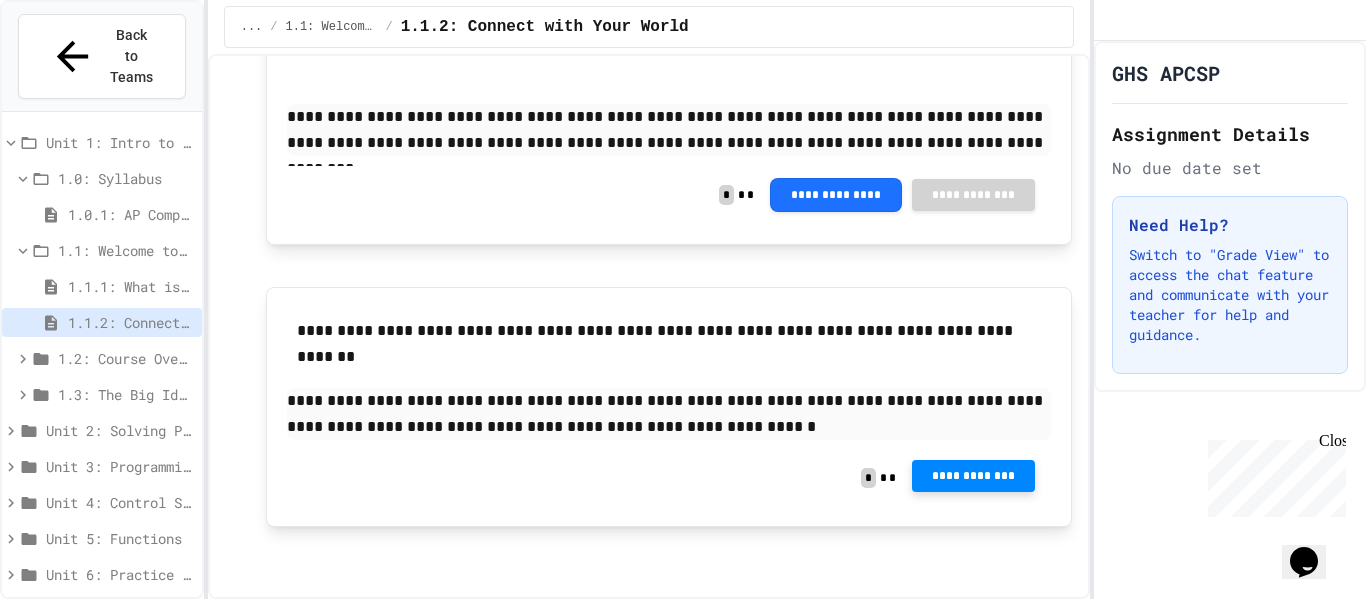 click on "**********" at bounding box center (973, 476) 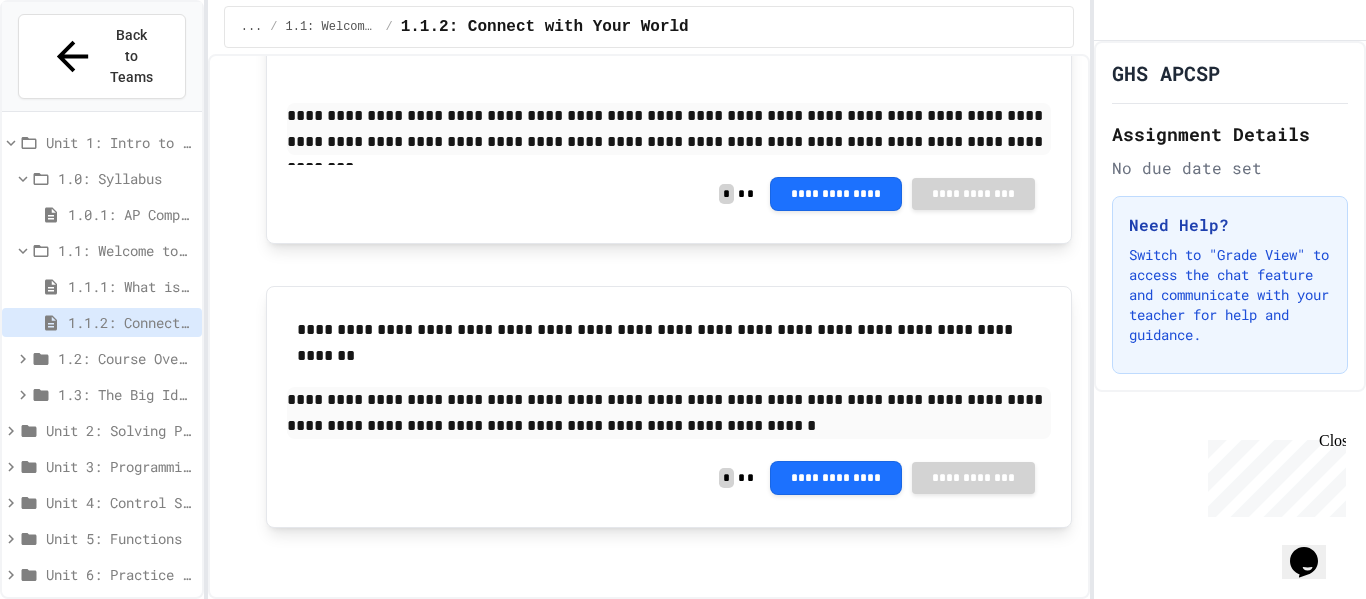 click at bounding box center [1261, 635] 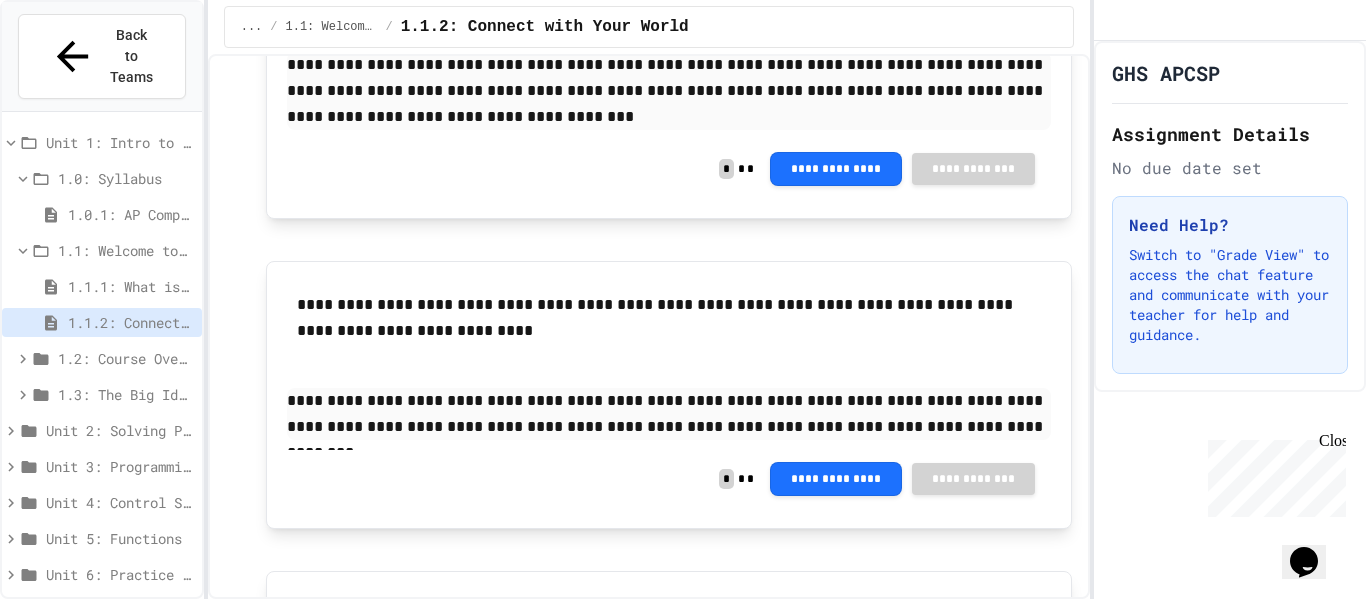 scroll, scrollTop: 700, scrollLeft: 0, axis: vertical 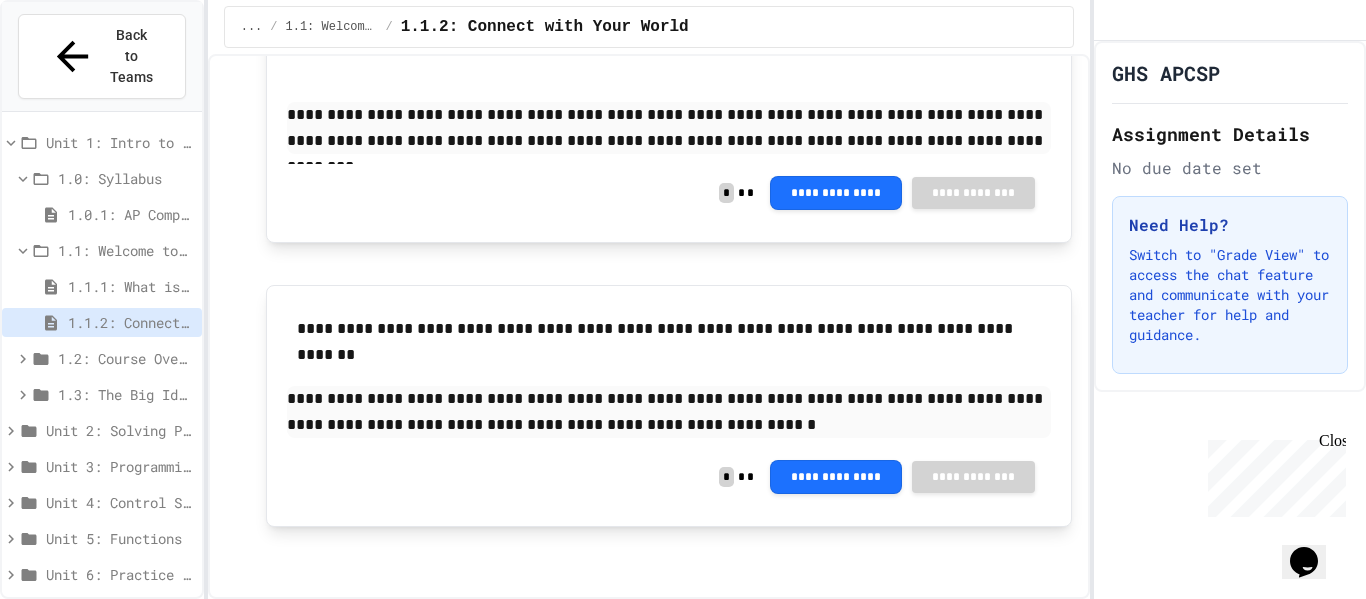 click 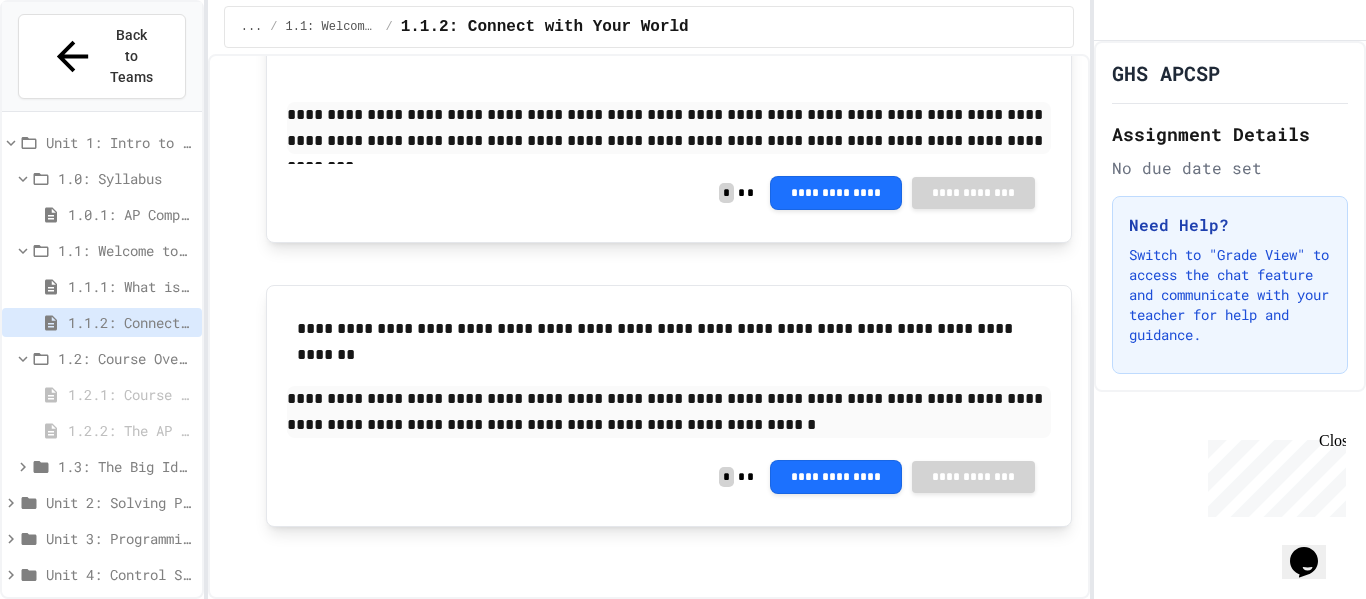 click on "1.2.1: Course Overview" at bounding box center (129, 394) 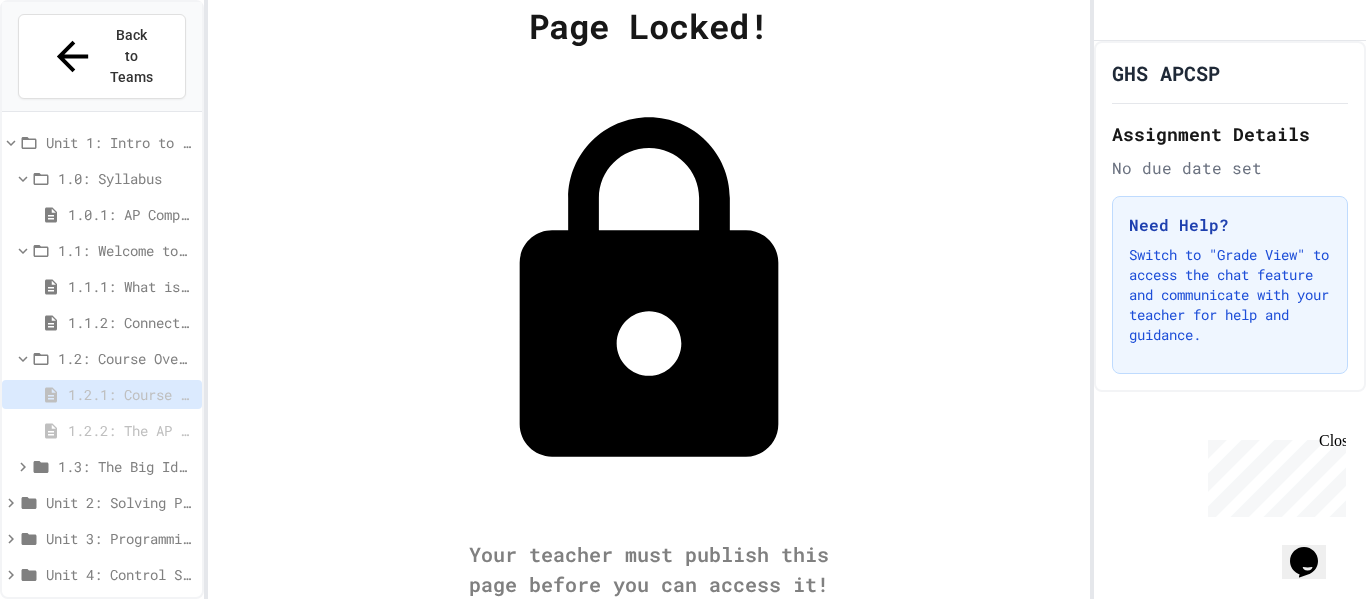 click on "1.2: Course Overview and the AP Exam" at bounding box center [126, 358] 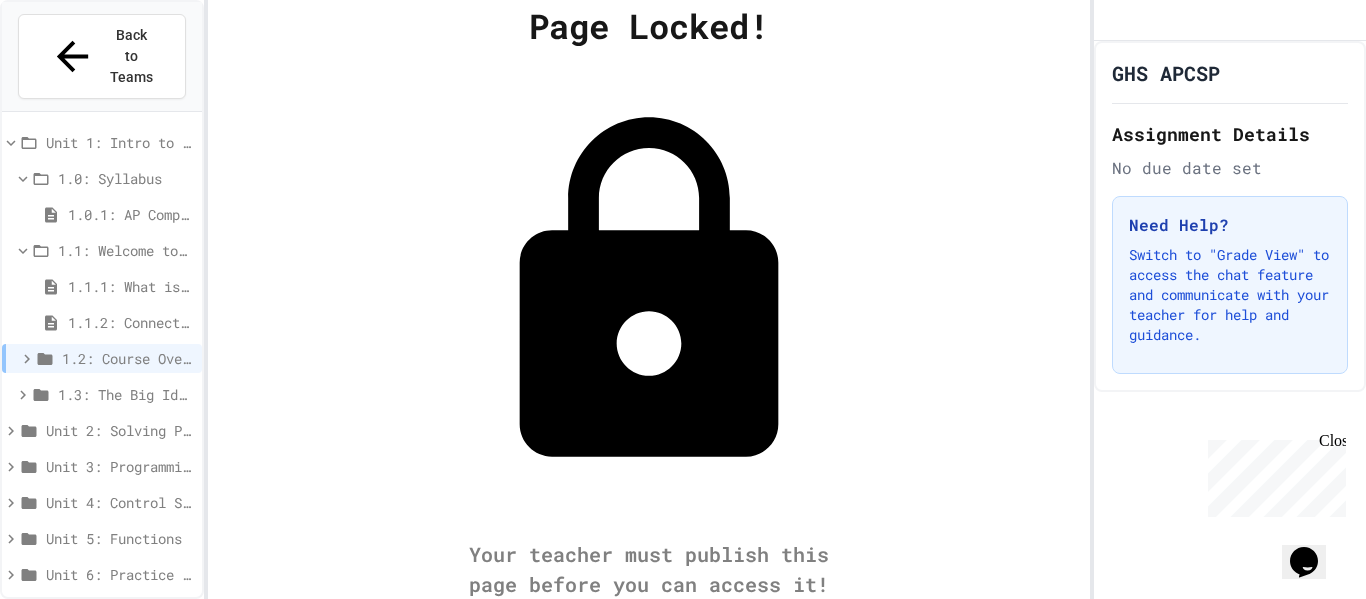 click on "1.1: Welcome to Computer Science" at bounding box center [126, 250] 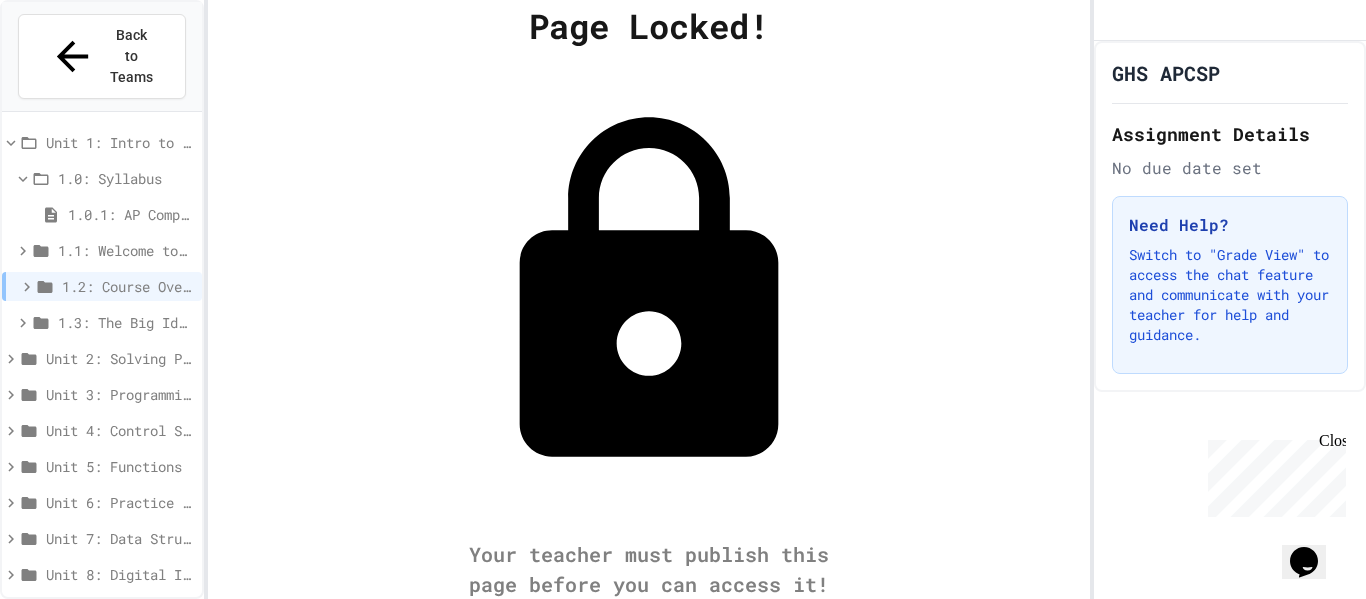 click on "1.1: Welcome to Computer Science" at bounding box center [126, 250] 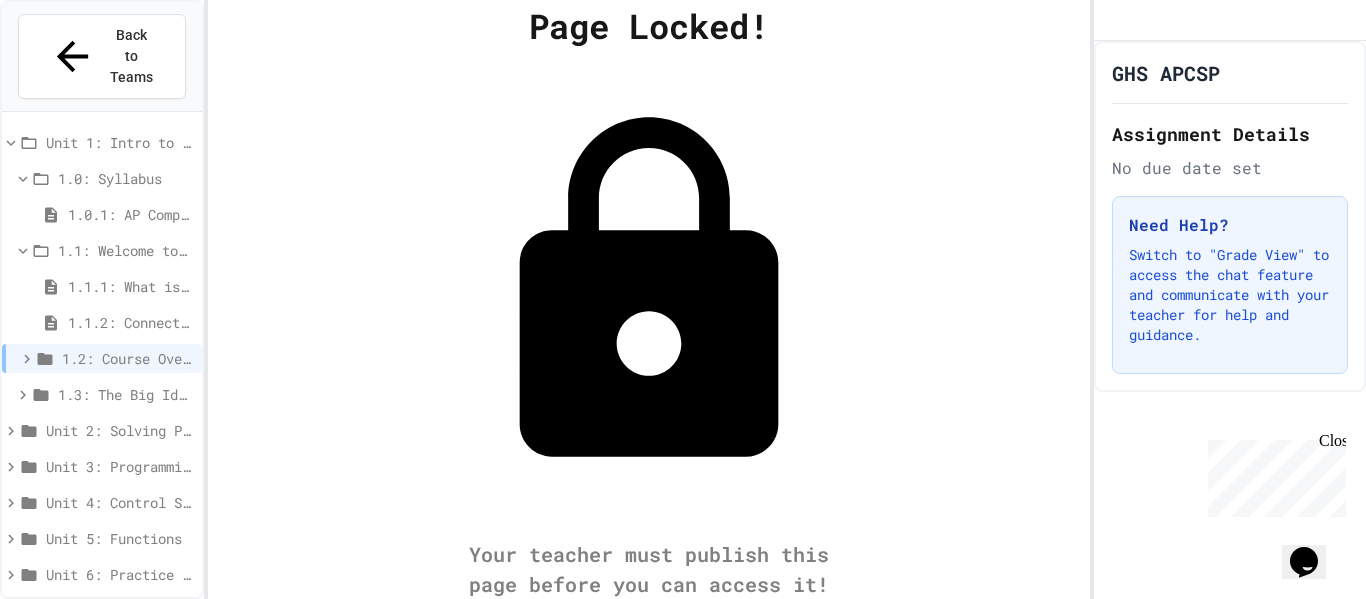 click on "1.1.2: Connect with Your World" at bounding box center [131, 322] 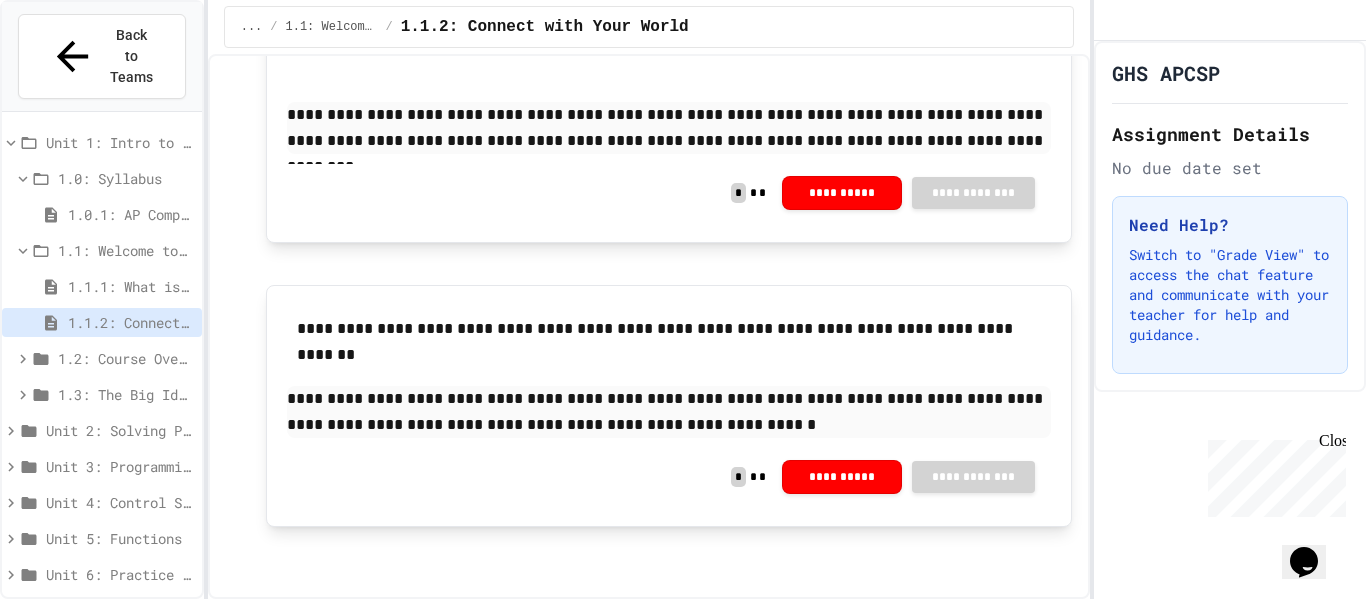 scroll, scrollTop: 0, scrollLeft: 0, axis: both 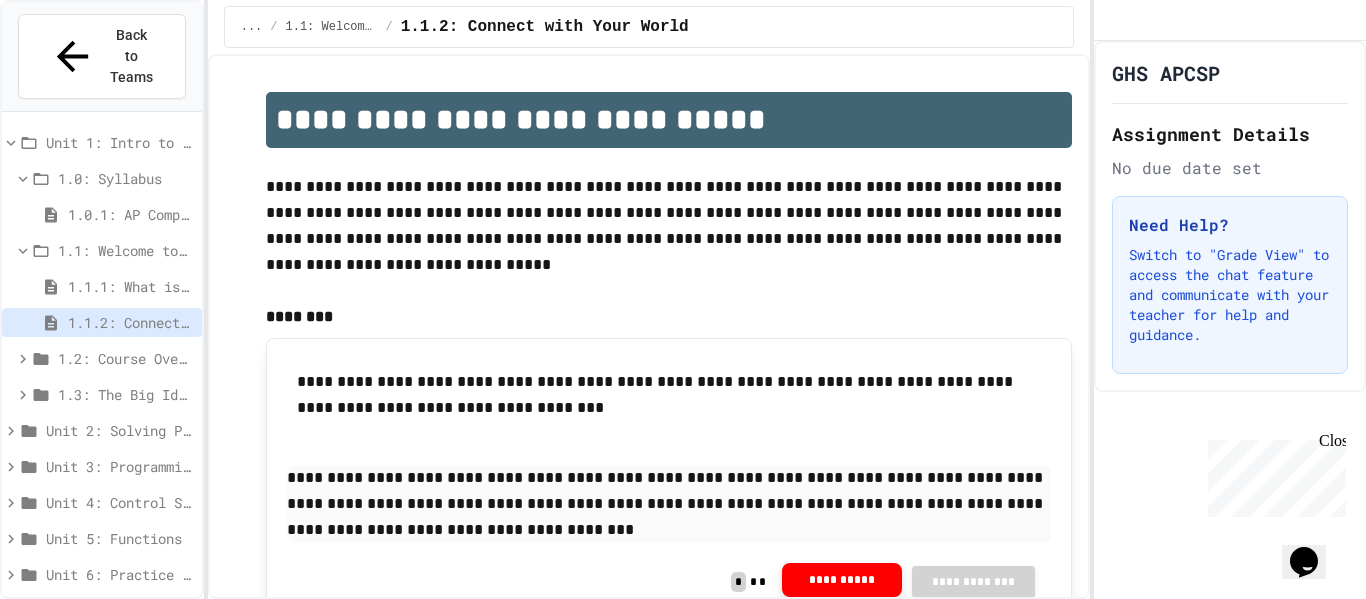 click on "**********" at bounding box center [842, 580] 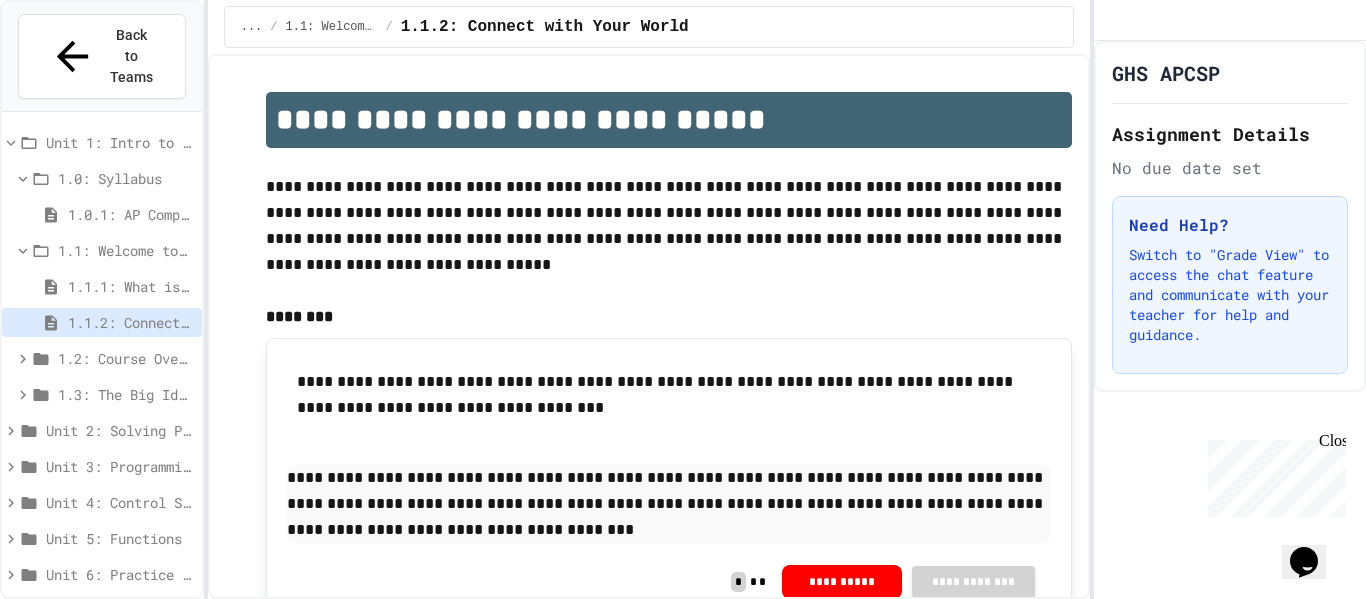 click 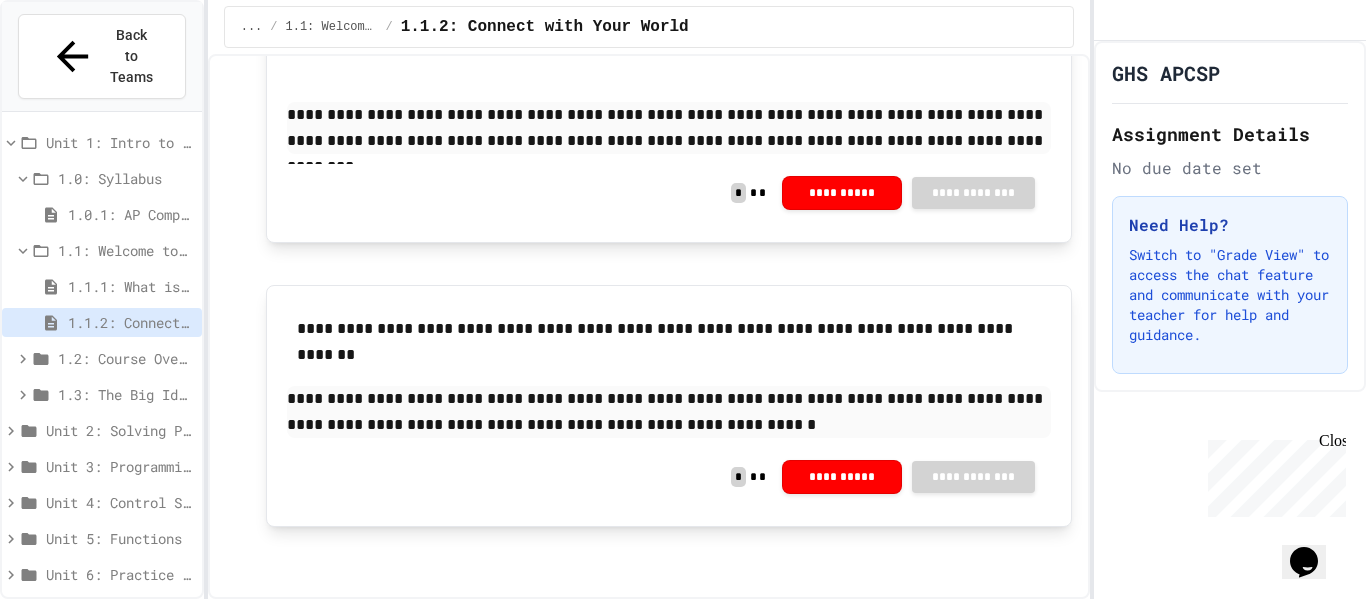 scroll, scrollTop: 0, scrollLeft: 0, axis: both 